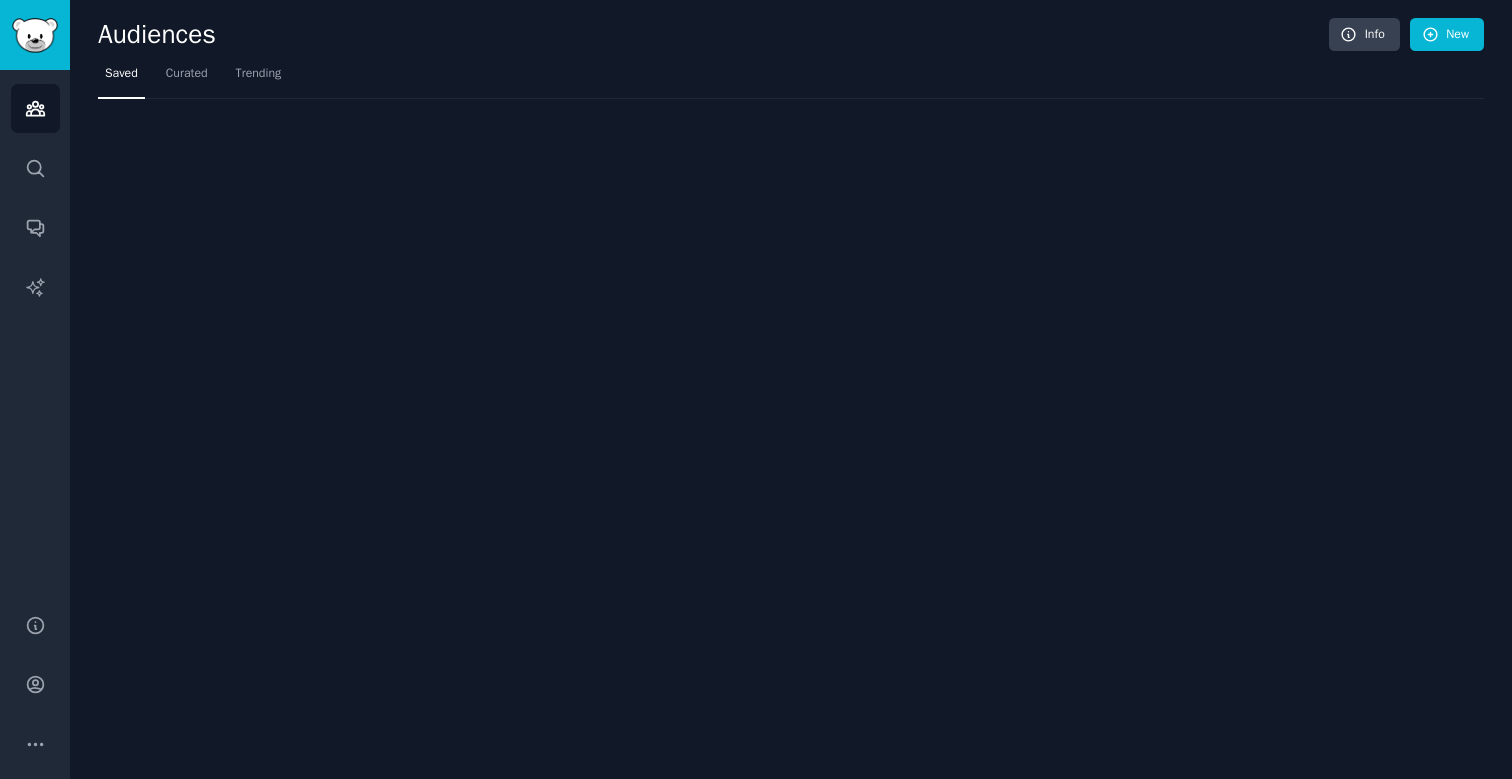 scroll, scrollTop: 0, scrollLeft: 0, axis: both 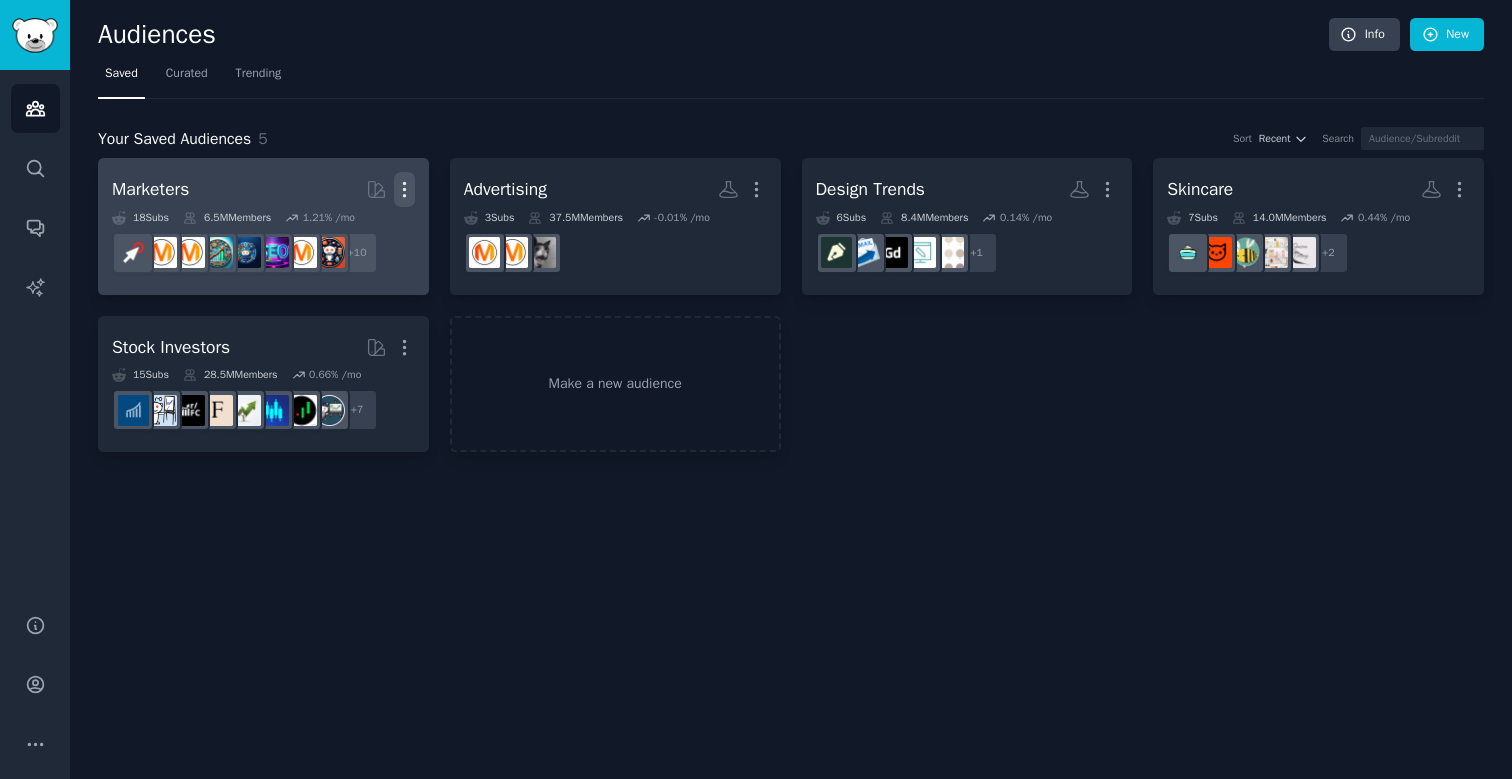 click 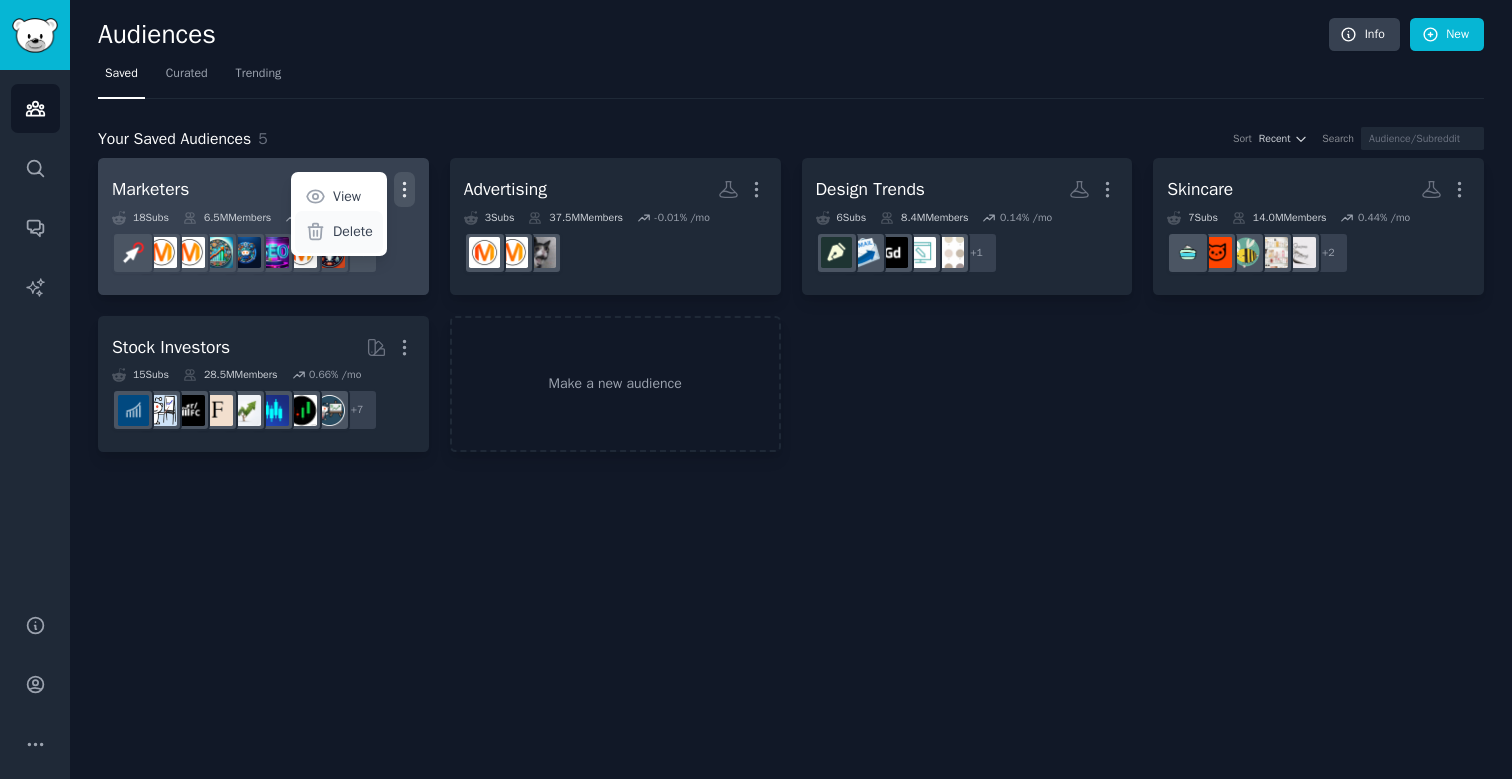 click on "Delete" at bounding box center [353, 231] 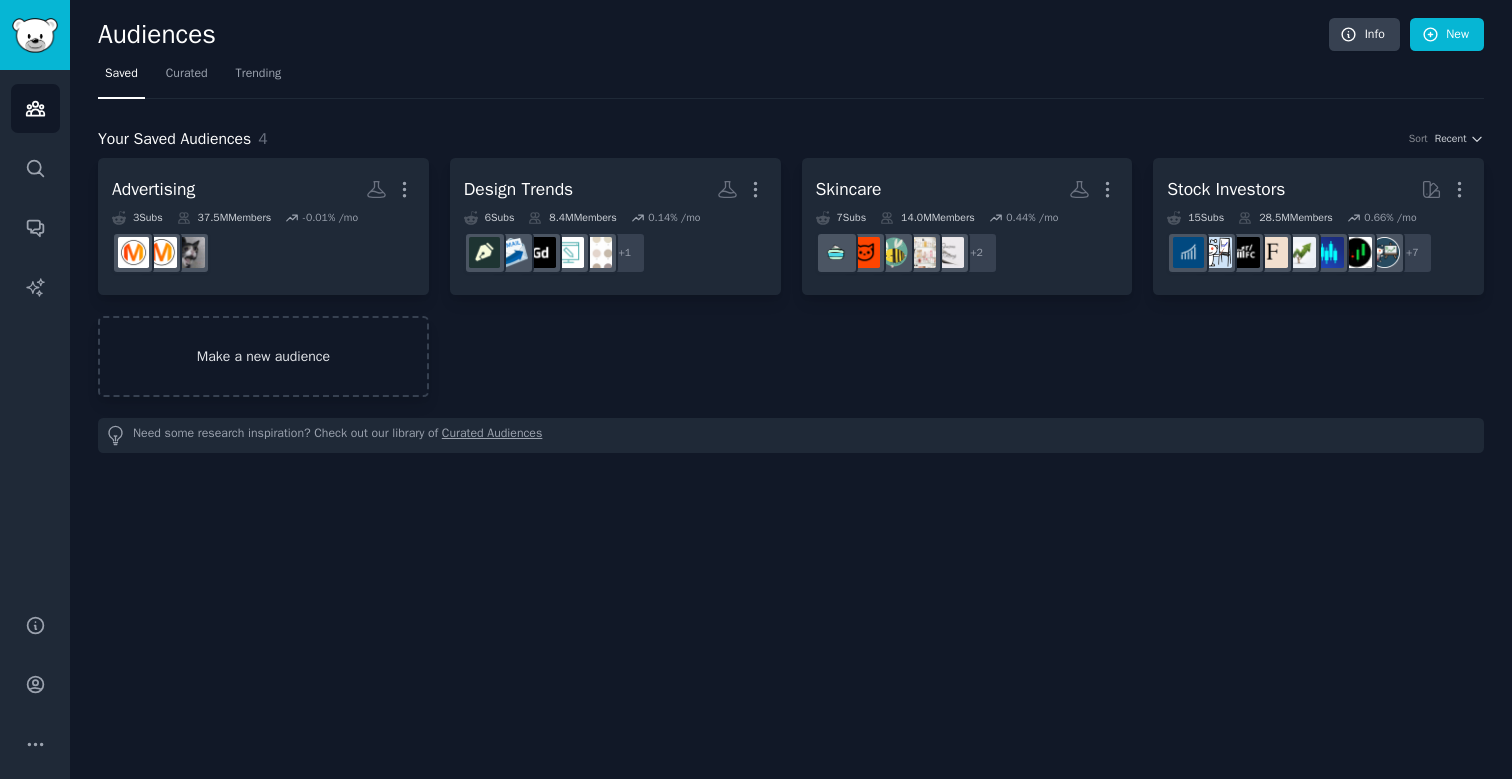 click on "Make a new audience" at bounding box center (263, 356) 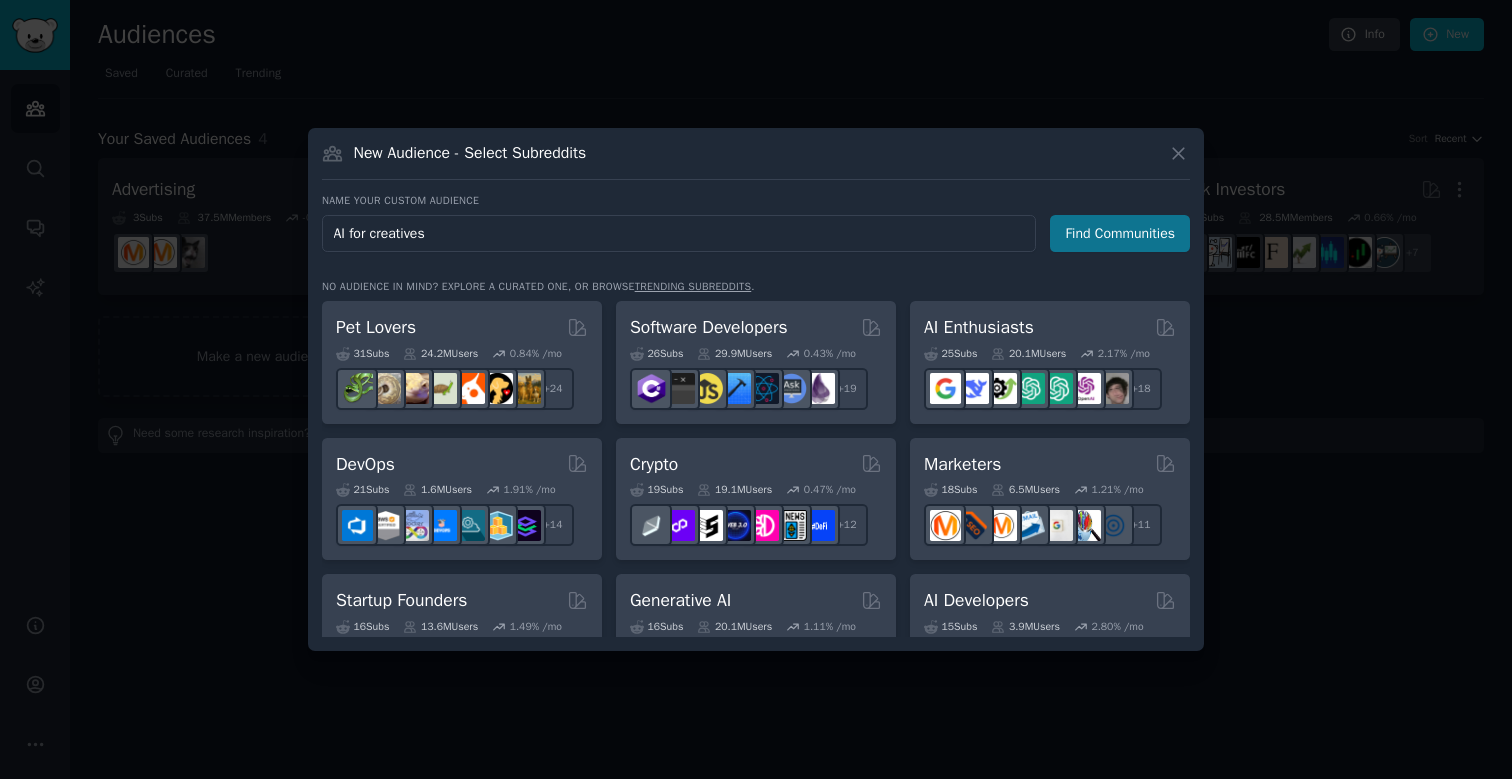 type on "AI for creatives" 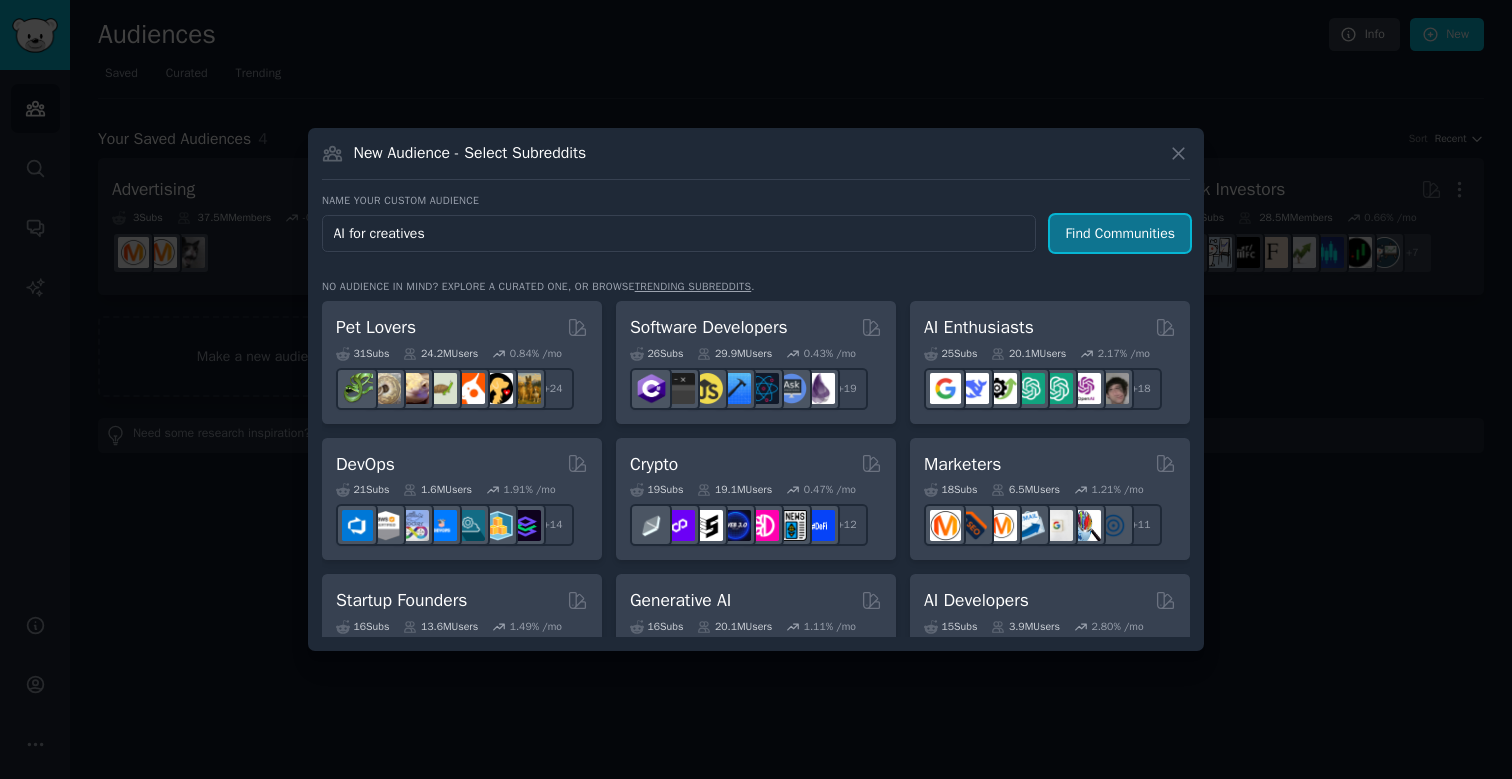 click on "Find Communities" at bounding box center (1120, 233) 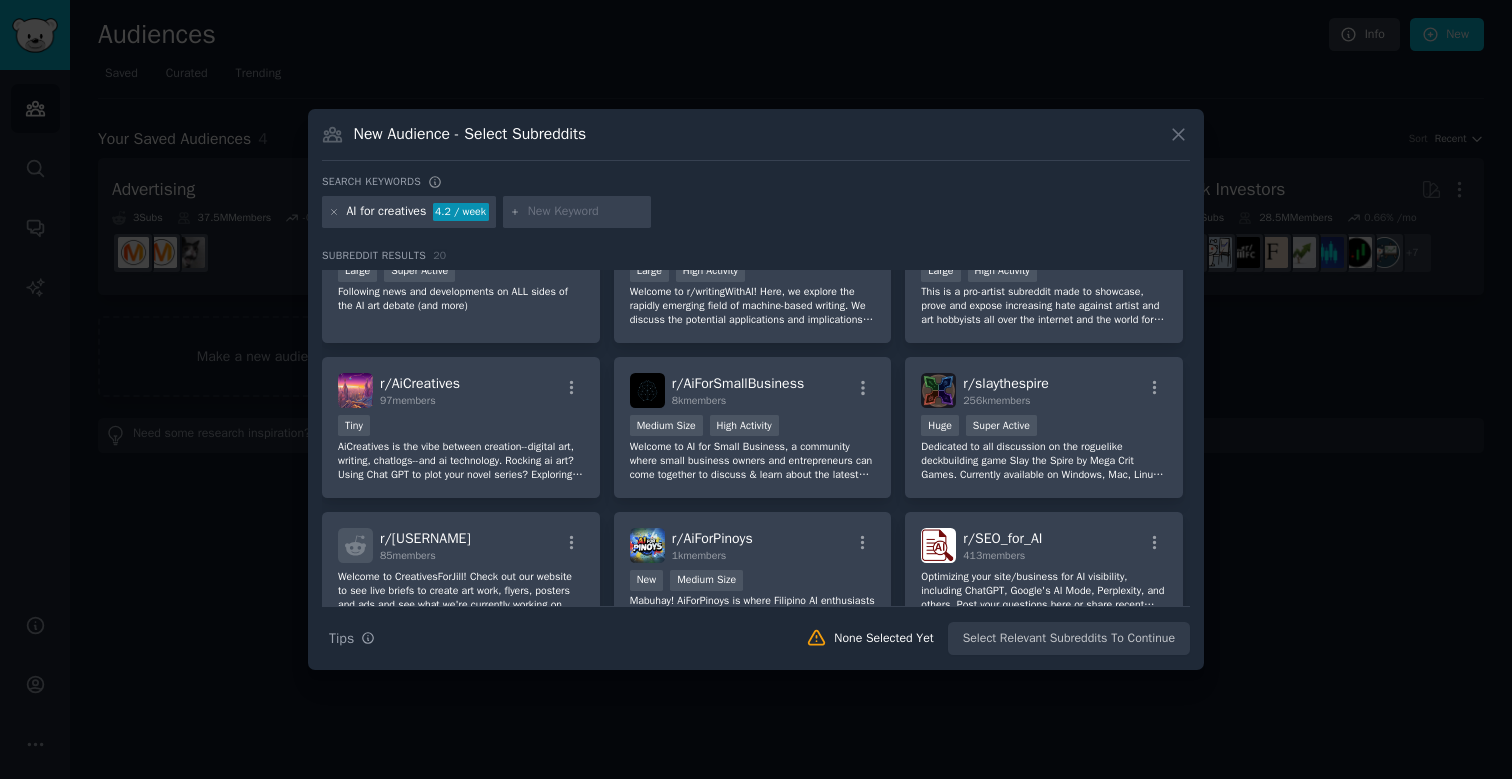 scroll, scrollTop: 1, scrollLeft: 0, axis: vertical 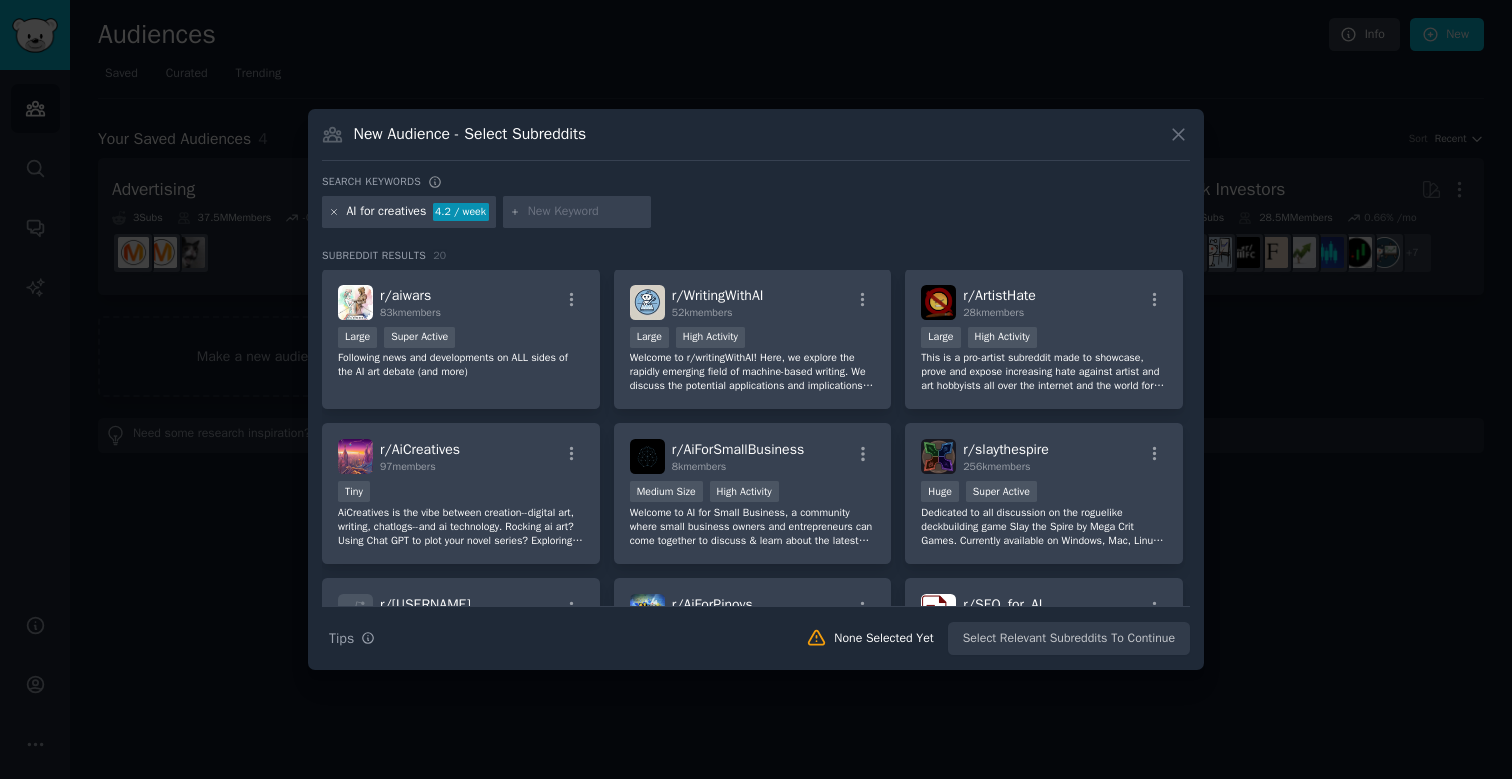 click 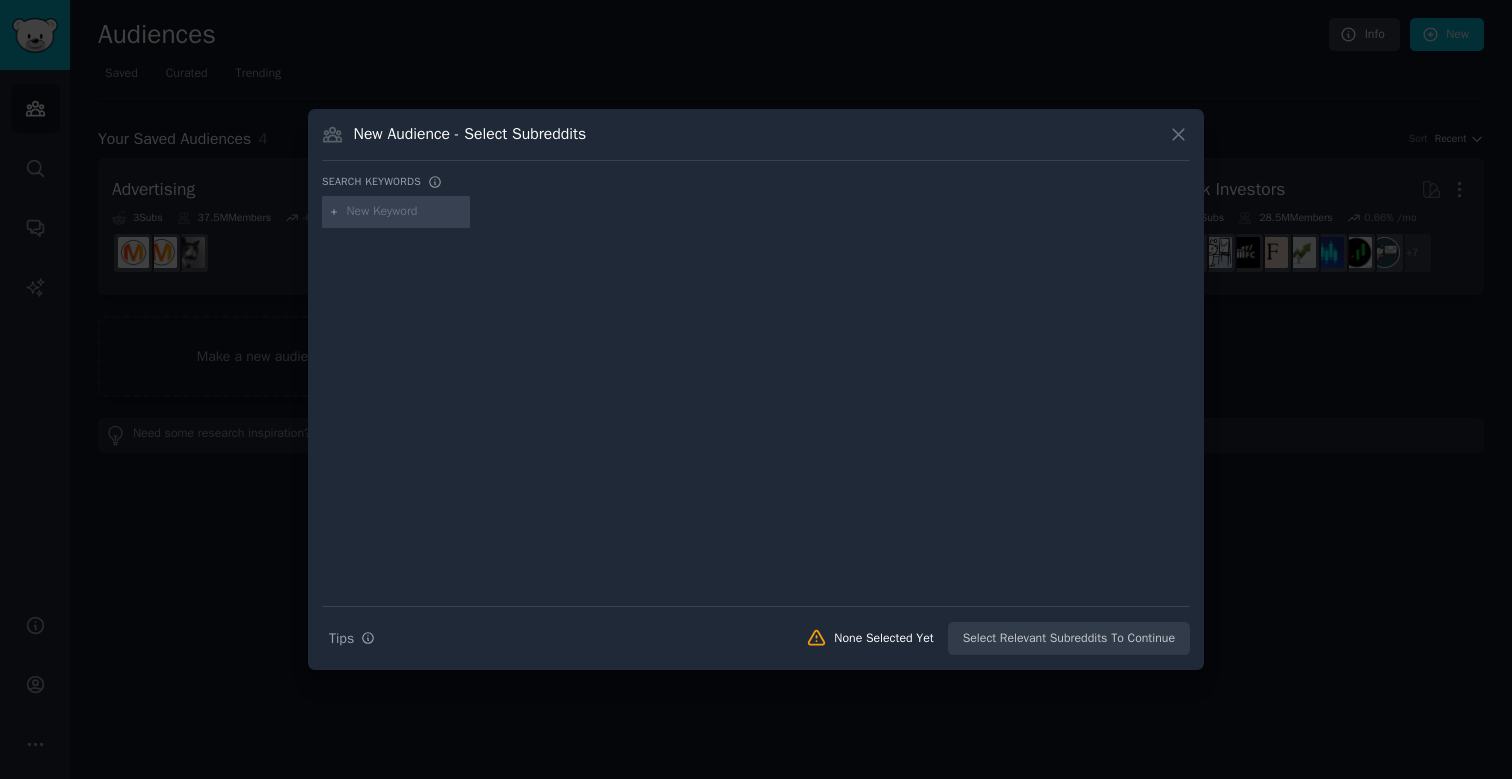click at bounding box center [405, 212] 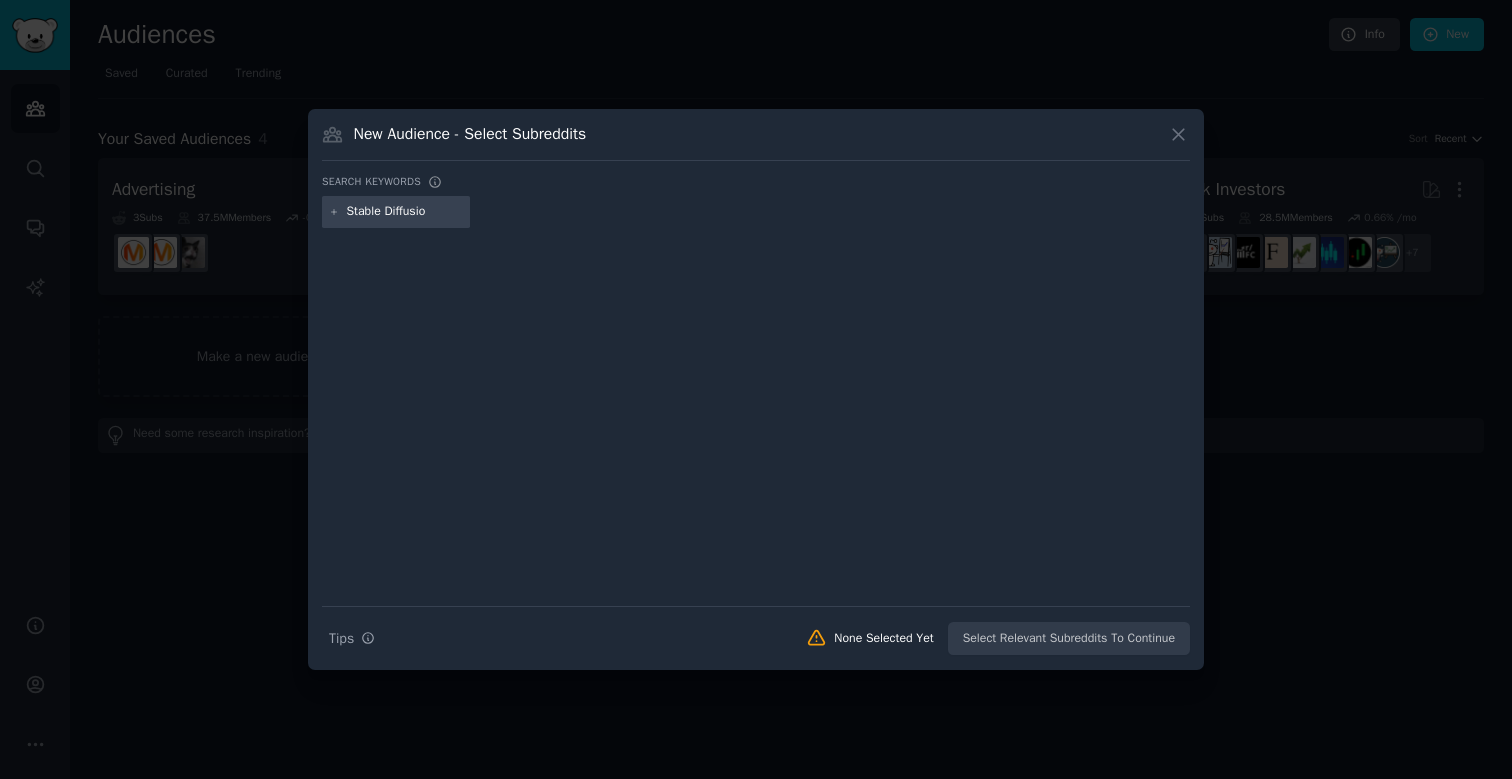 type on "Stable Diffusion" 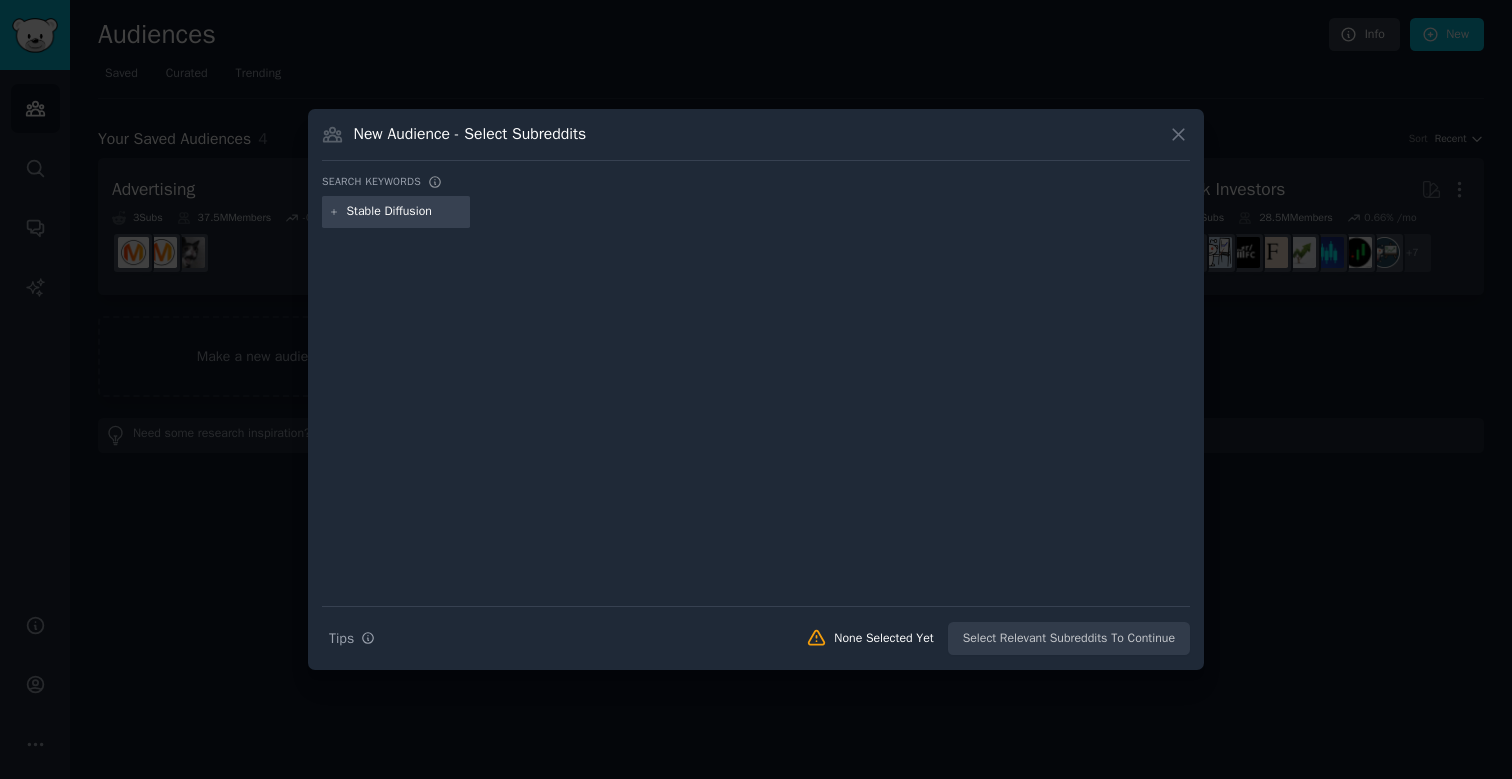 type 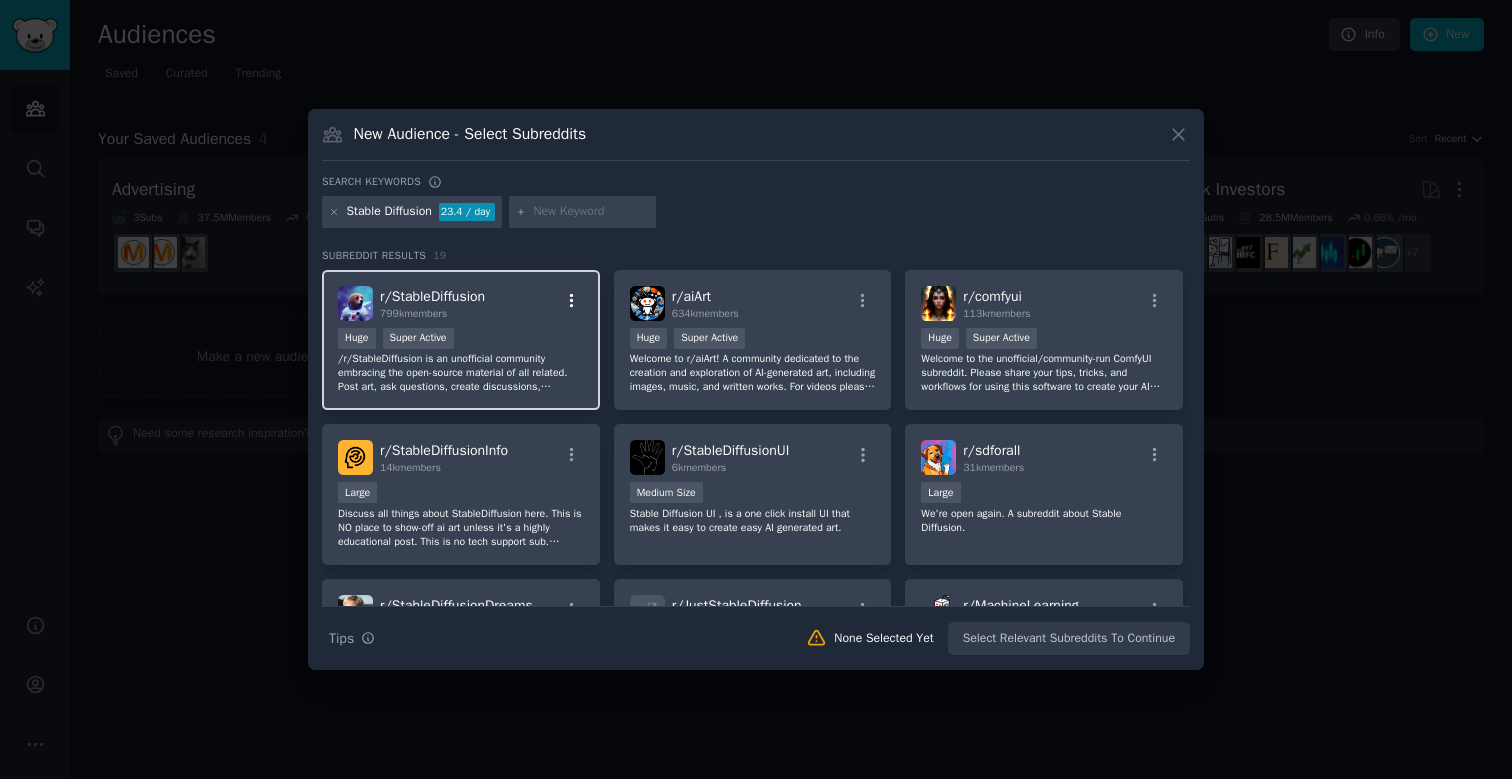 click 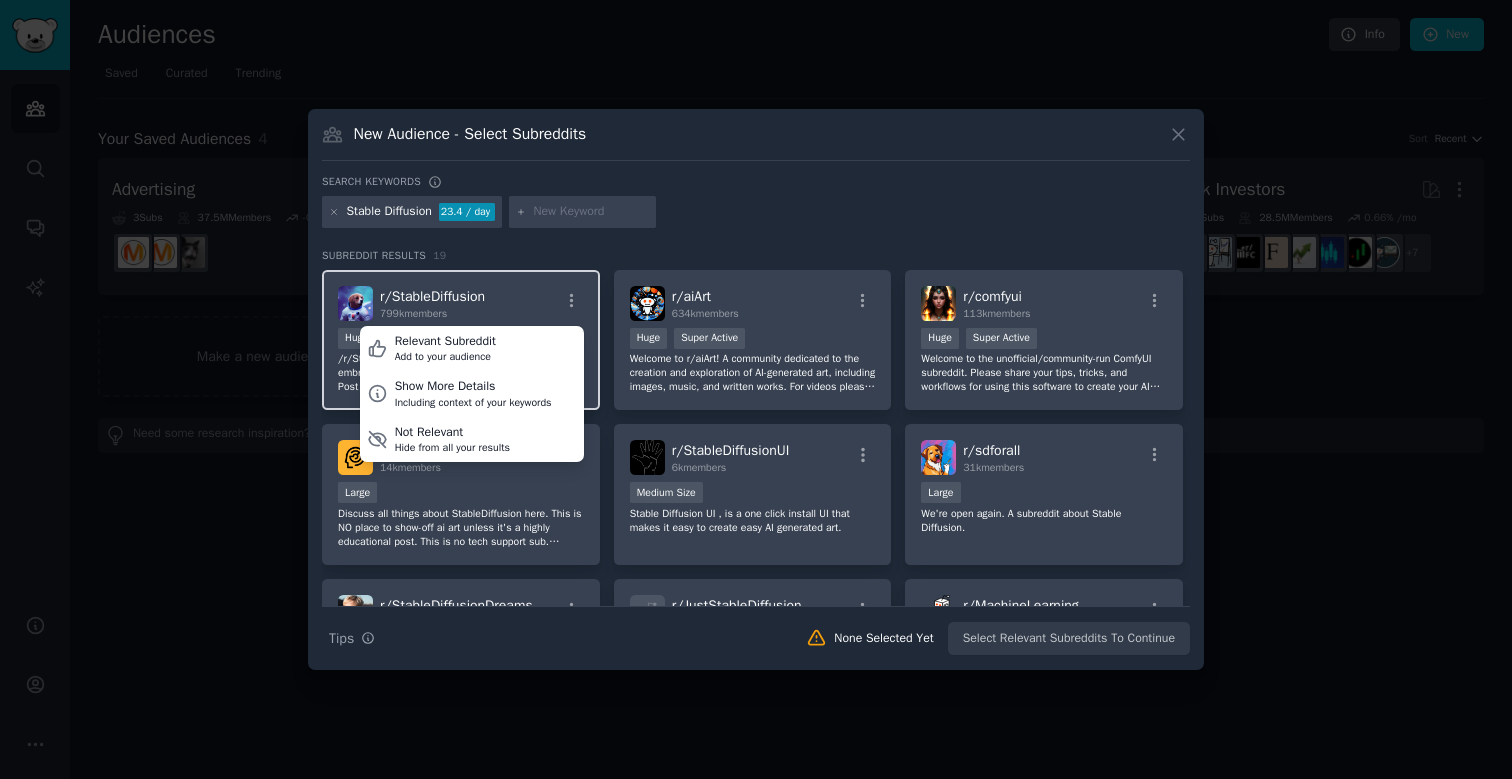 click on "r/ StableDiffusion 799k  members Relevant Subreddit Add to your audience Show More Details Including context of your keywords Not Relevant Hide from all your results Huge Super Active /r/StableDiffusion is an unofficial community embracing the open-source material of all related. Post art, ask questions, create discussions, contribute new tech, or browse the subreddit. It’s up to you." at bounding box center [461, 340] 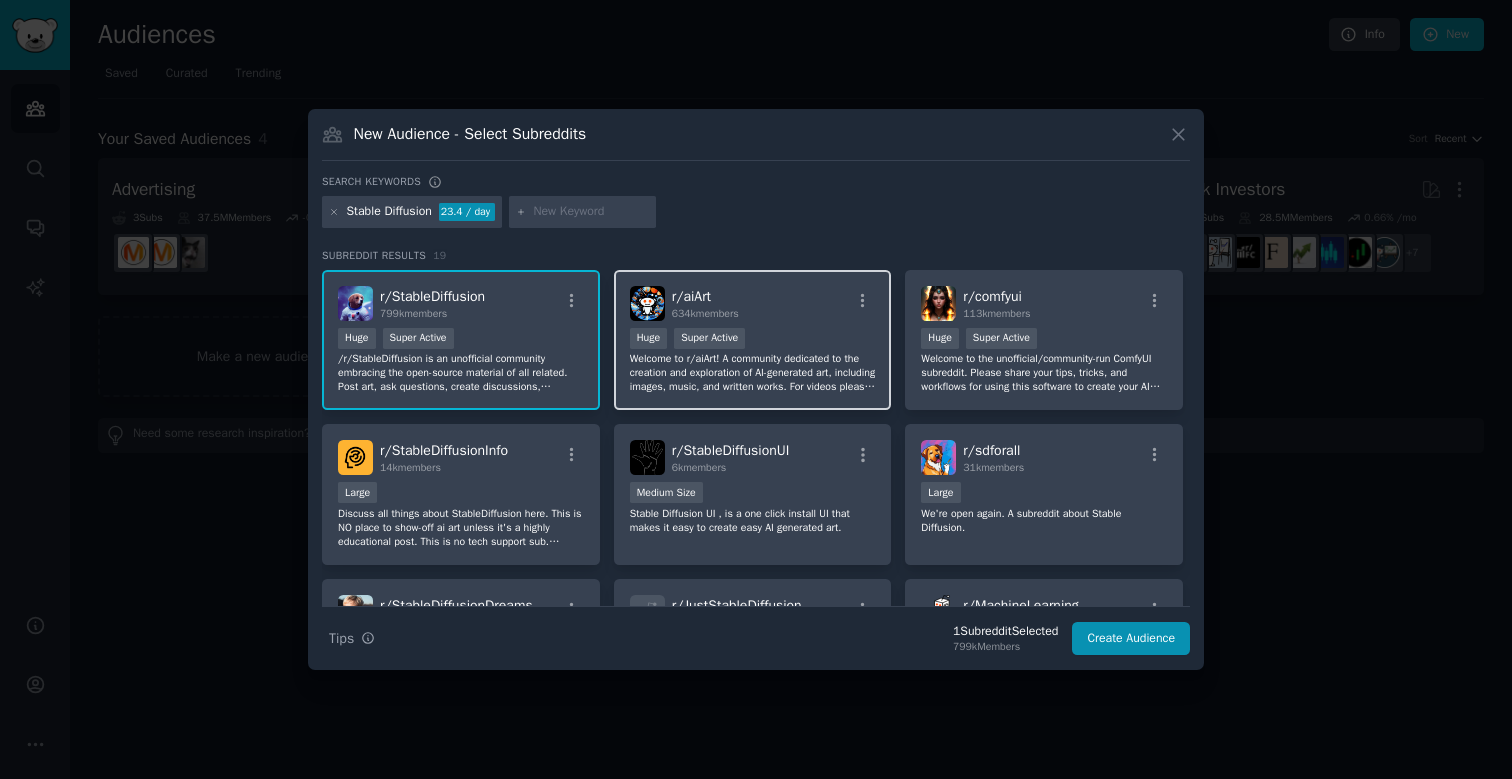 click on "r/ aiArt 634k  members" at bounding box center (753, 303) 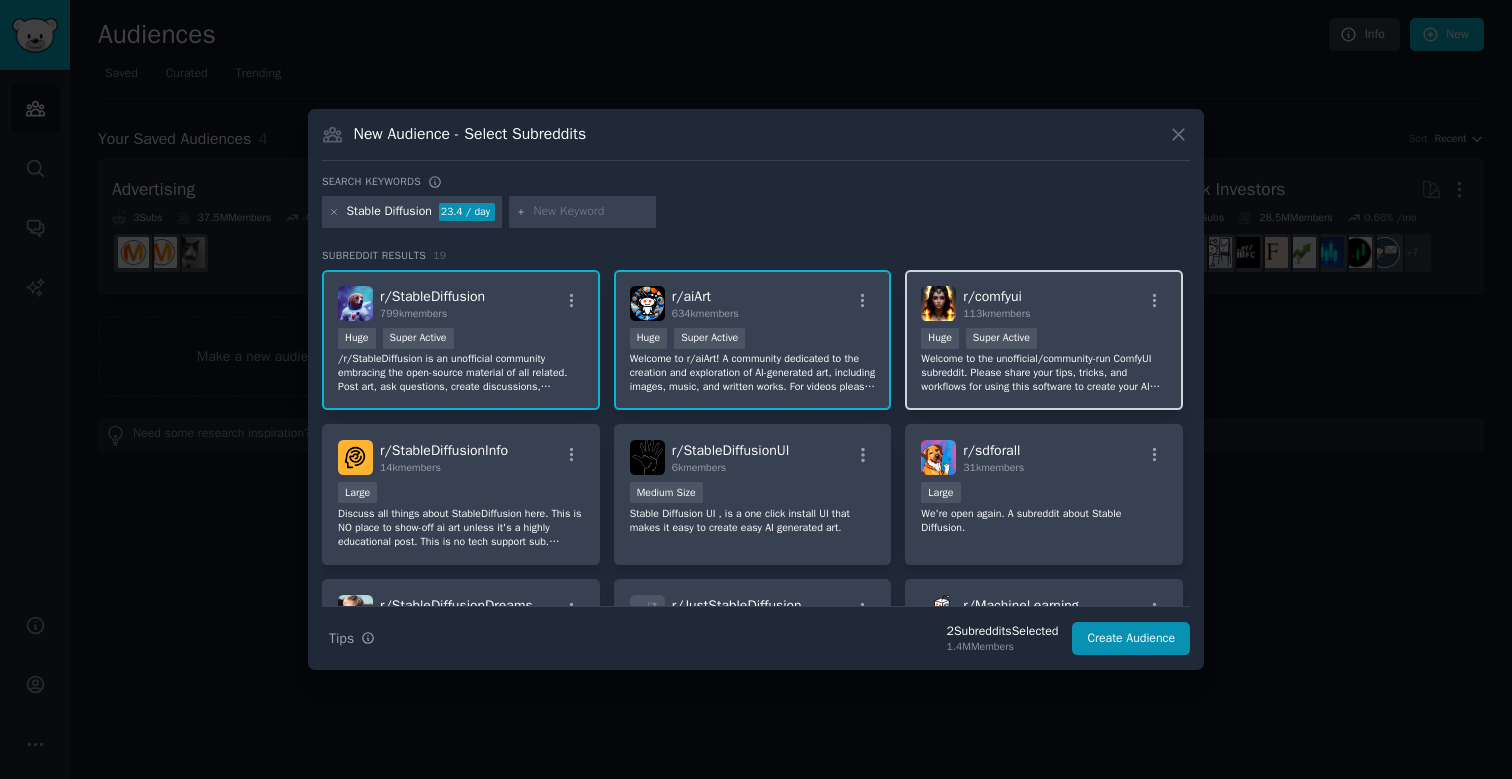 click on "r/ comfyui 113k members" at bounding box center (1044, 303) 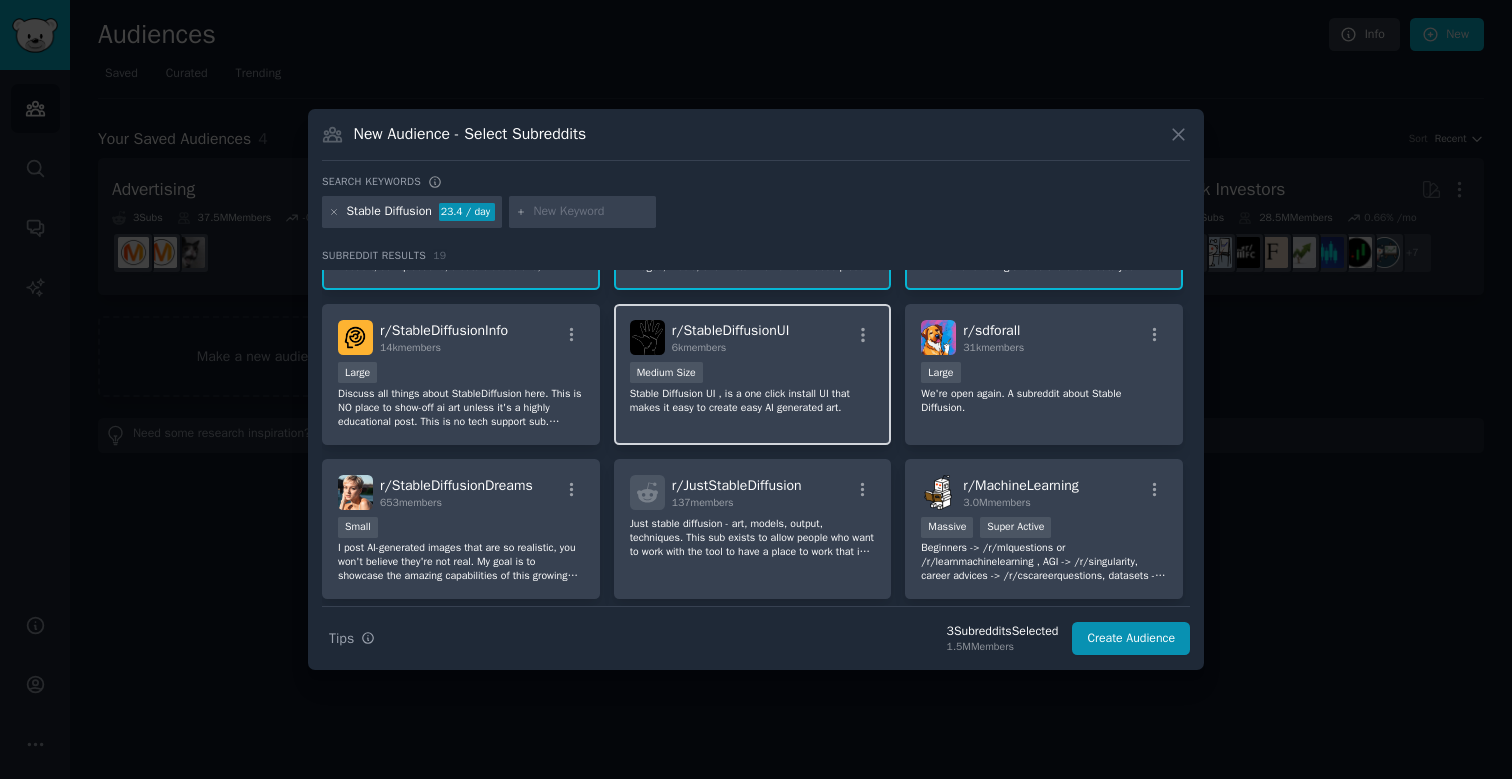 scroll, scrollTop: 127, scrollLeft: 0, axis: vertical 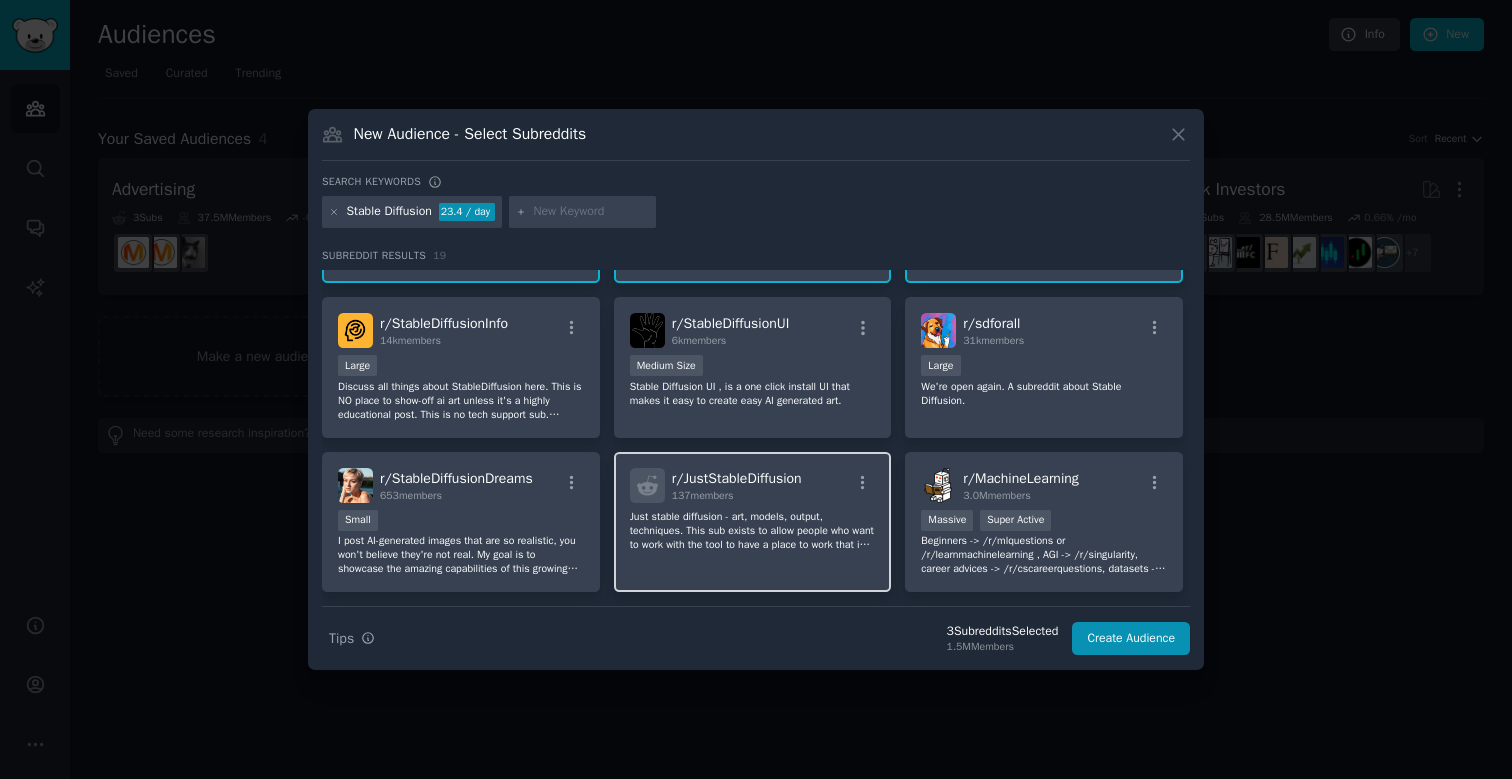 click on "r/ JustStableDiffusion" at bounding box center [737, 478] 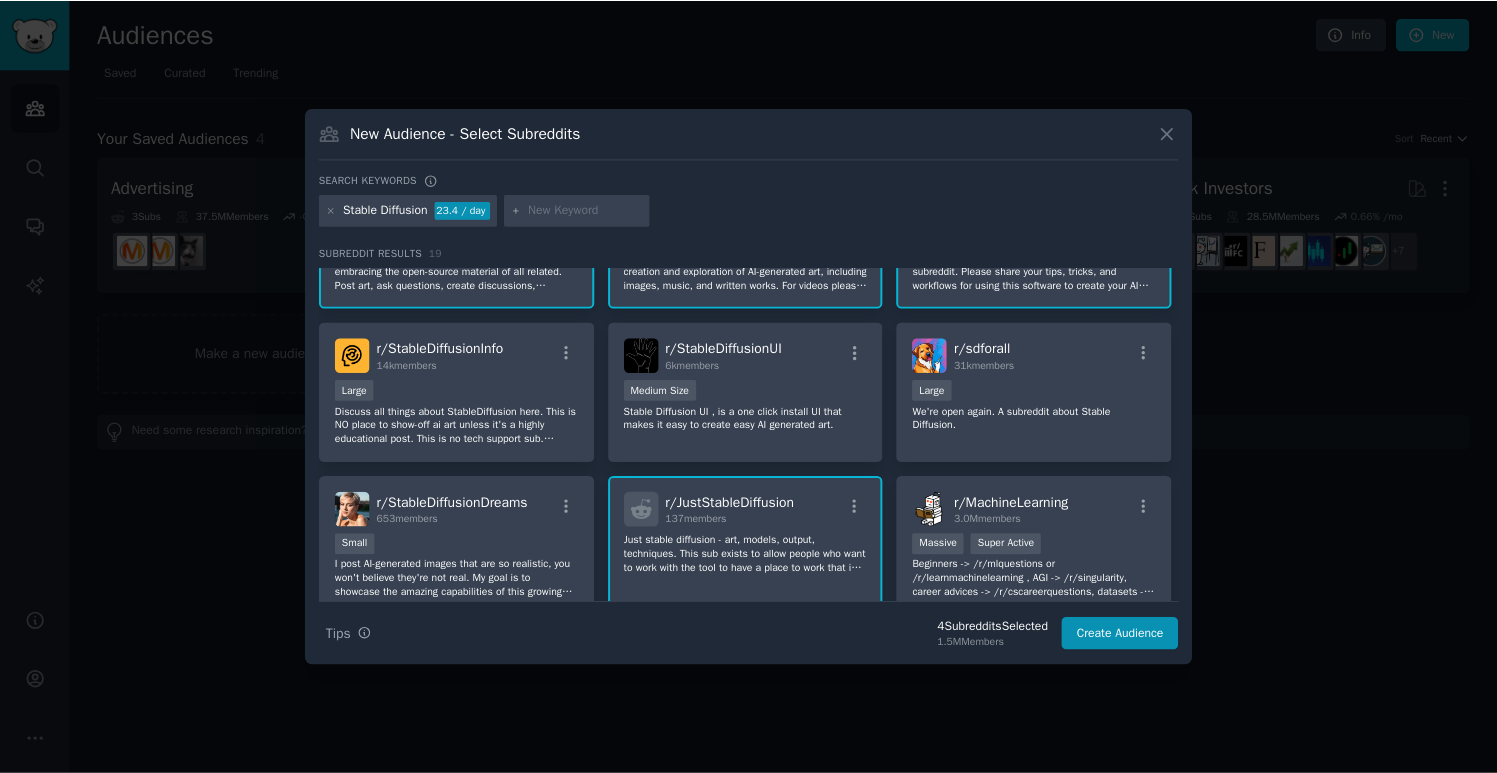 scroll, scrollTop: 0, scrollLeft: 0, axis: both 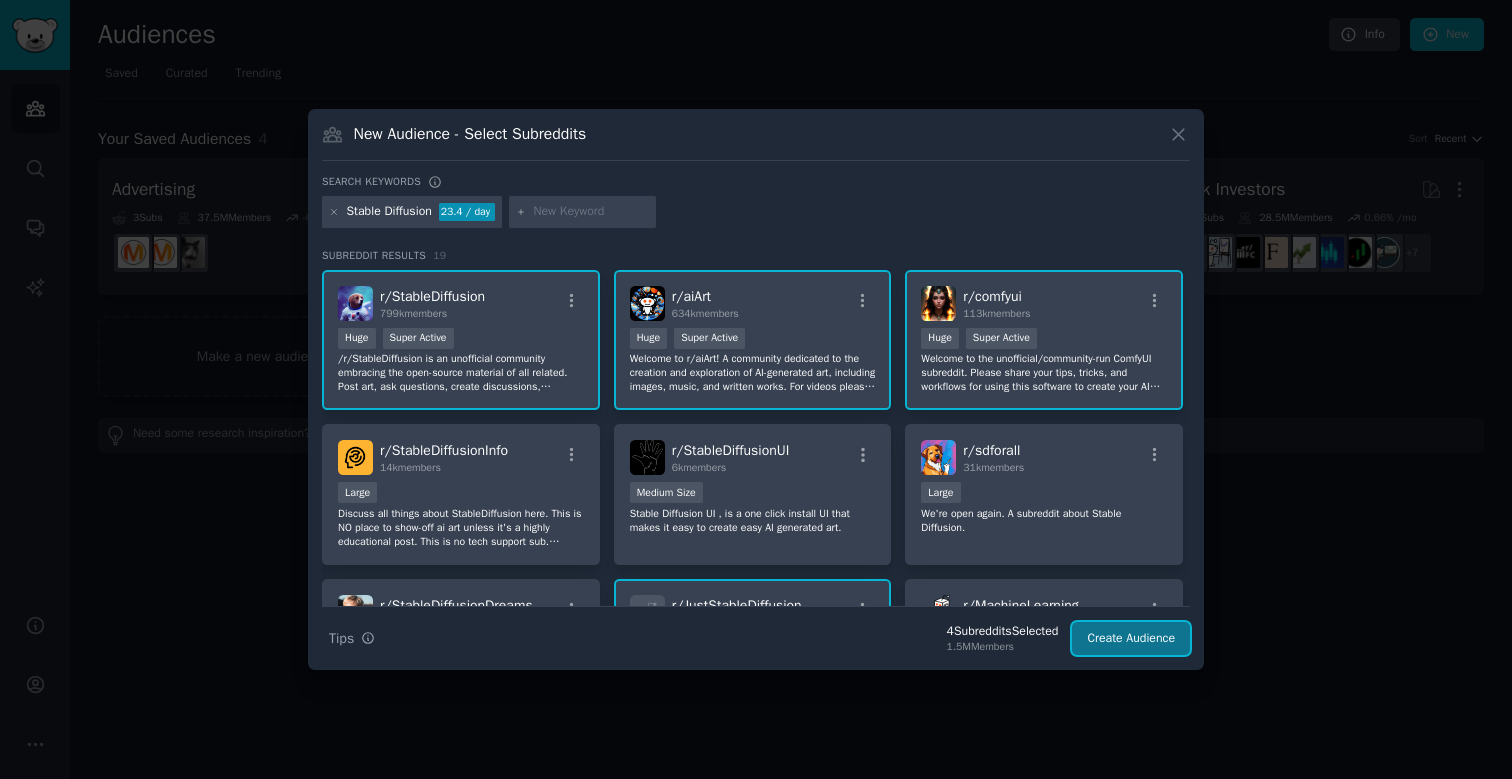 click on "Create Audience" at bounding box center (1131, 639) 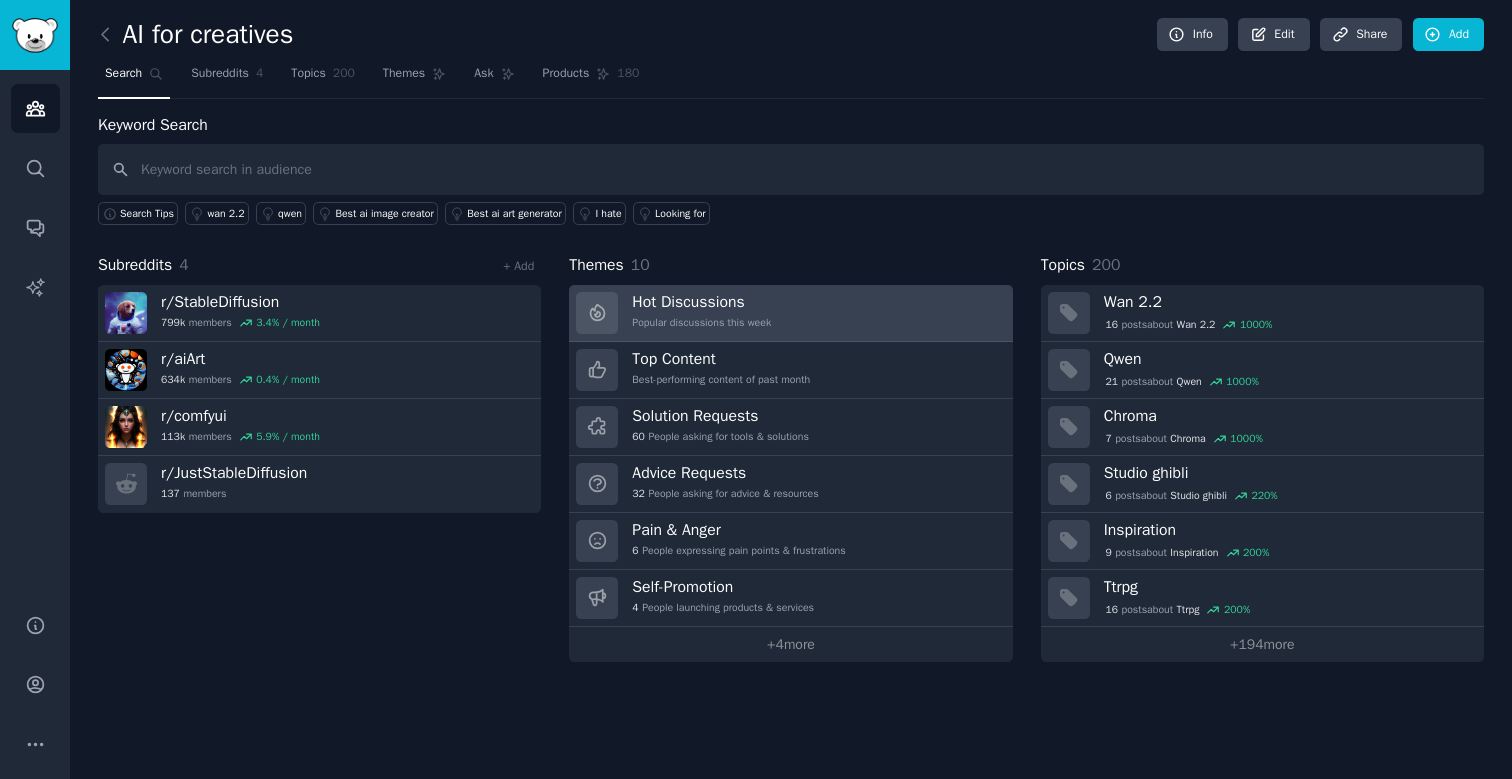 click on "Hot Discussions Popular discussions this week" at bounding box center (701, 313) 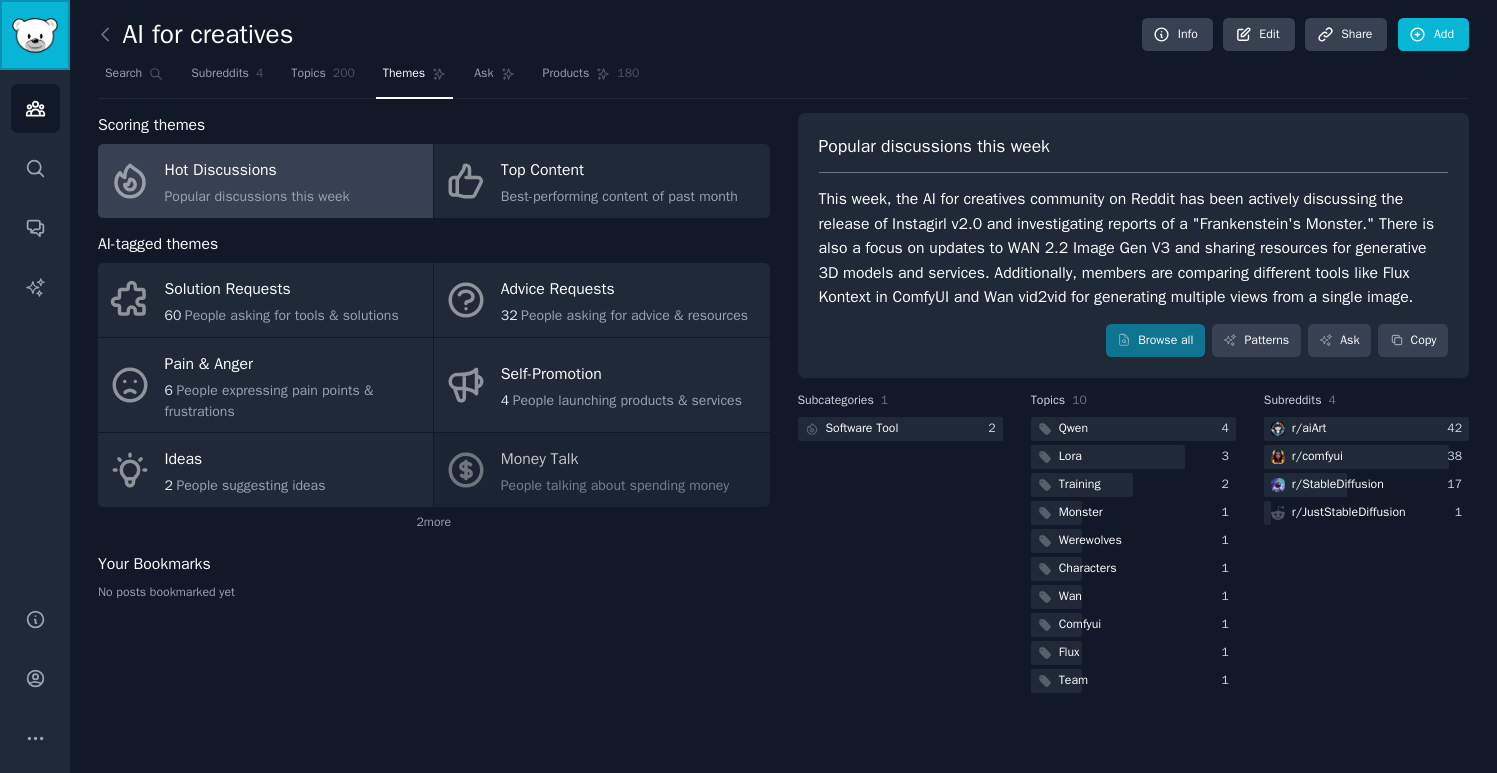click at bounding box center (35, 35) 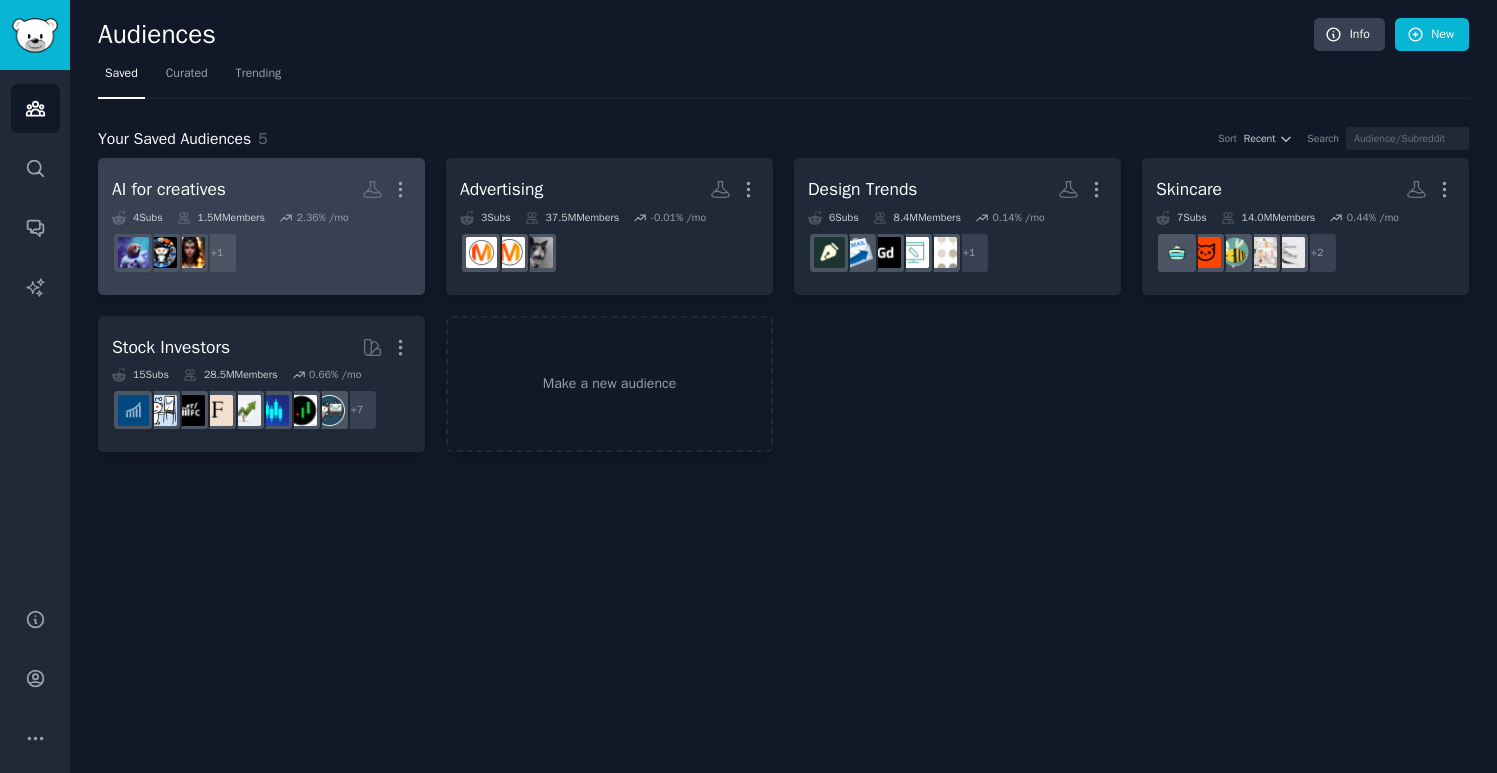 click on "AI for creatives More" at bounding box center [261, 189] 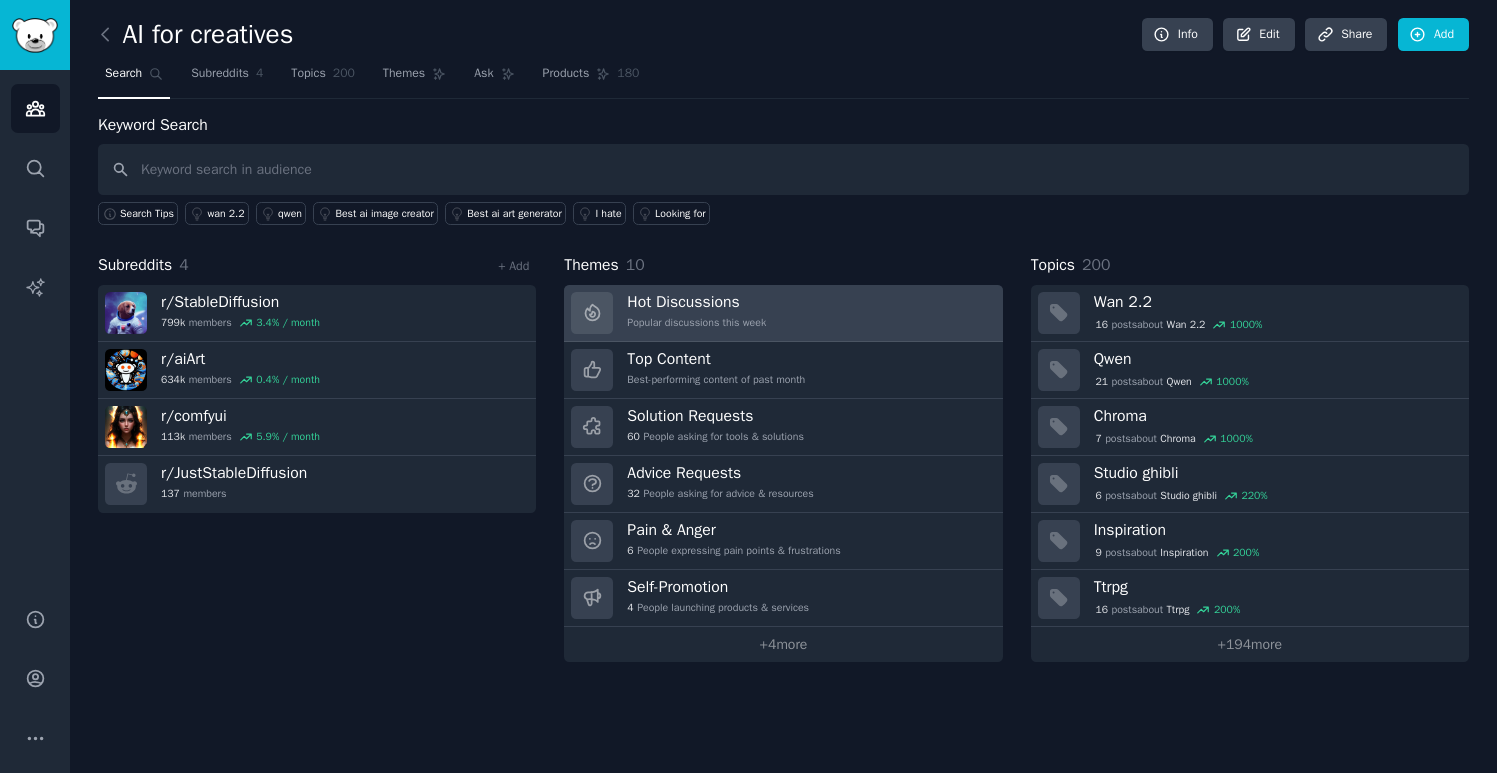 click on "Hot Discussions Popular discussions this week" at bounding box center [783, 313] 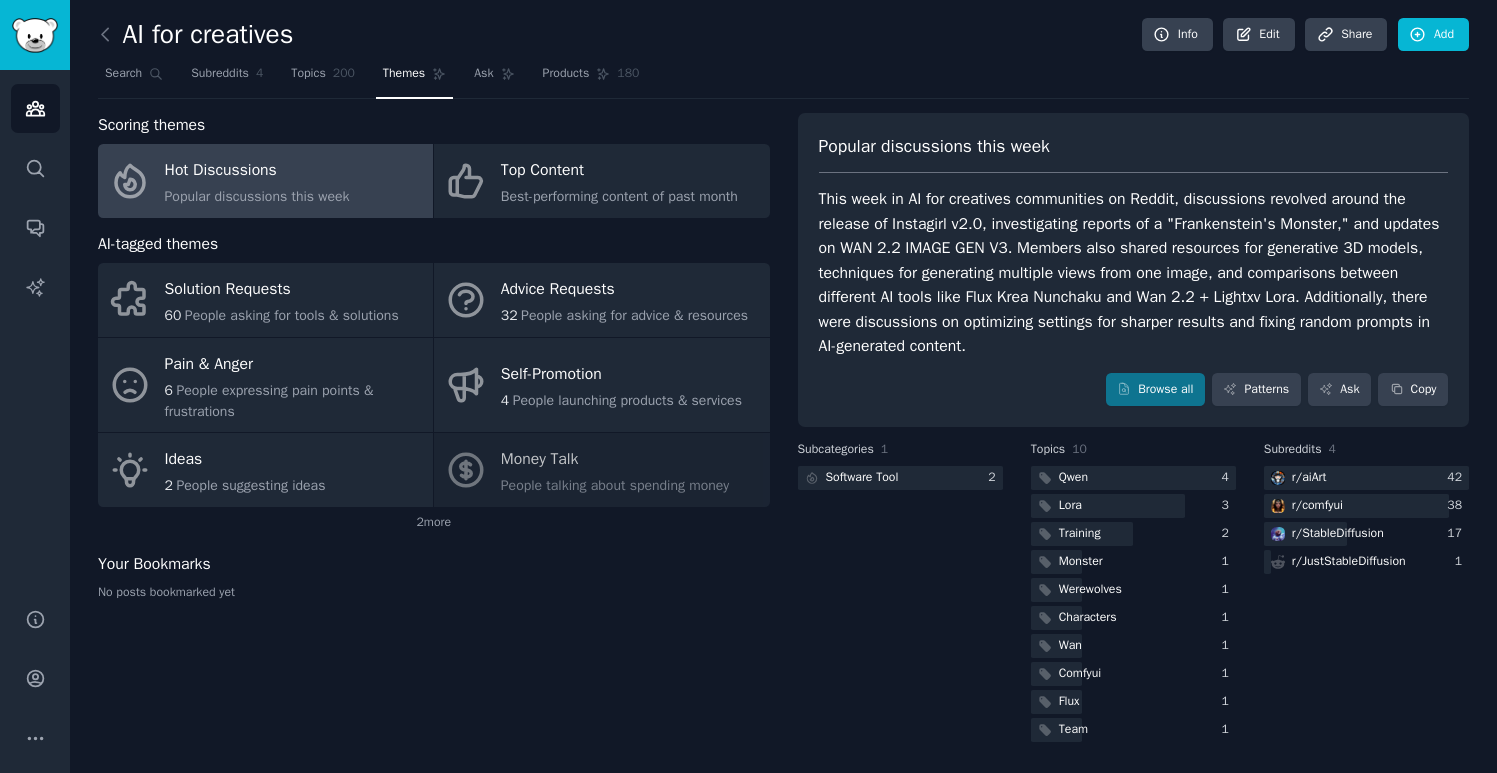 scroll, scrollTop: 0, scrollLeft: 0, axis: both 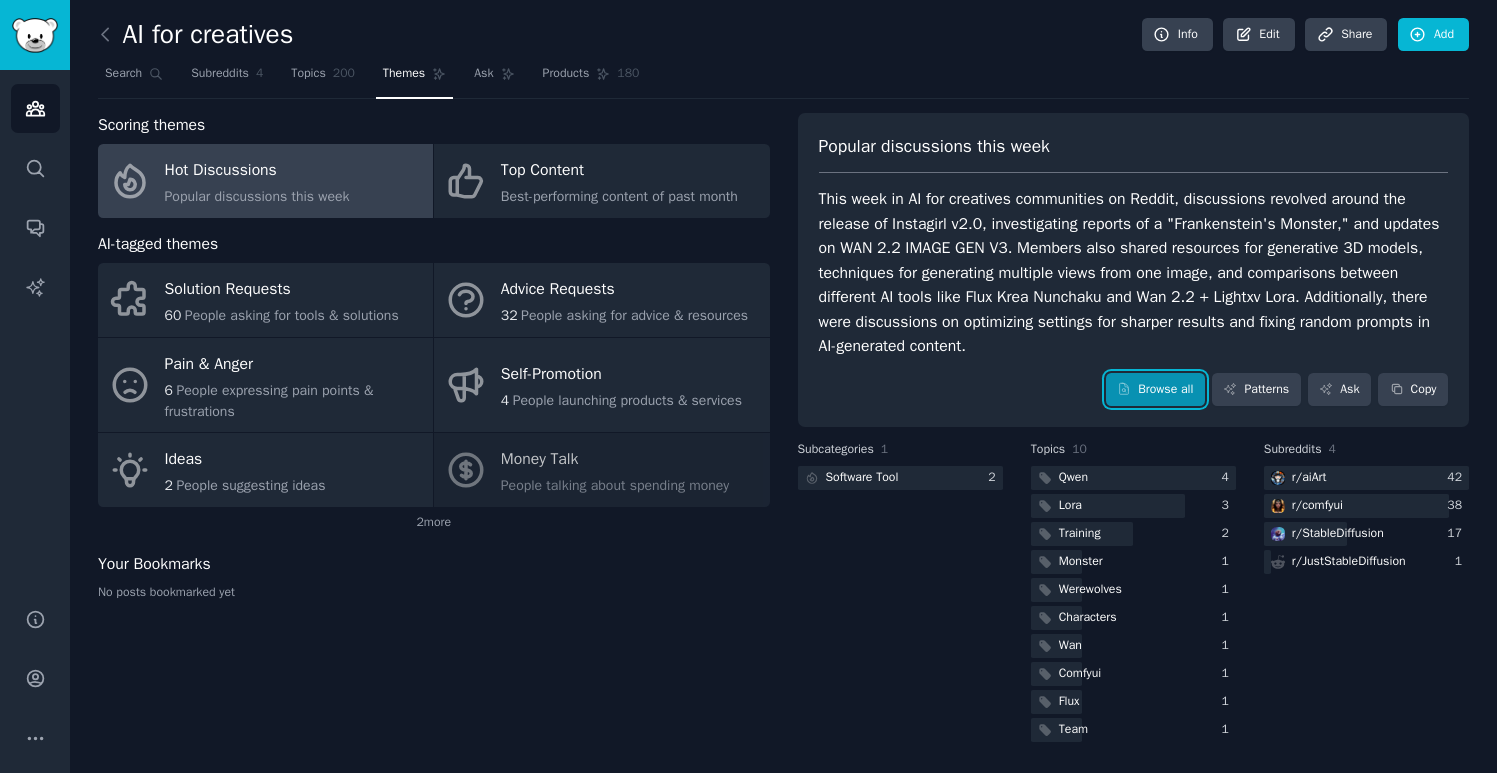 click on "Browse all" at bounding box center (1155, 390) 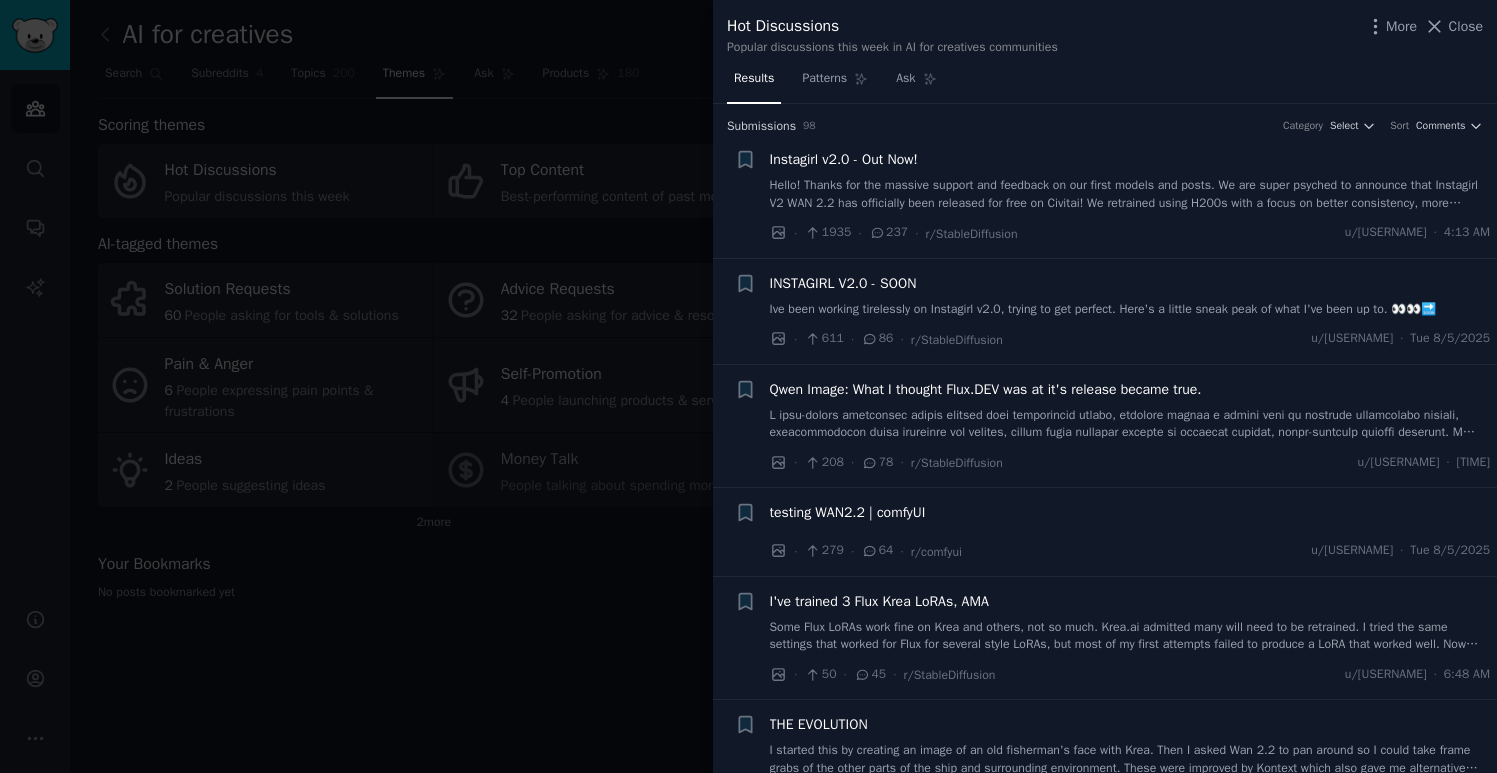 click on "Hello! Thanks for the massive support and feedback on our first models and posts.
We are super psyched to announce that Instagirl V2 WAN 2.2 has officially been released for free on Civitai!
We retrained using H200s with a focus on better consistency, more diversity, and a more mature, realistic aesthetic.
Download the LoRas on Civitai now: [URL]
The Civitai download is a .zip of 1 LoRa for High Noise sampler, 1 LoRa for Low Noise sampler and a workflow to get started!
Let us know what you think in the comments below! Comment your creations as well!!!
What to look forward to: We are going to continue to work on the first pack of consistent character LoRas. Upvotes help us get it out sooner!" at bounding box center [1130, 194] 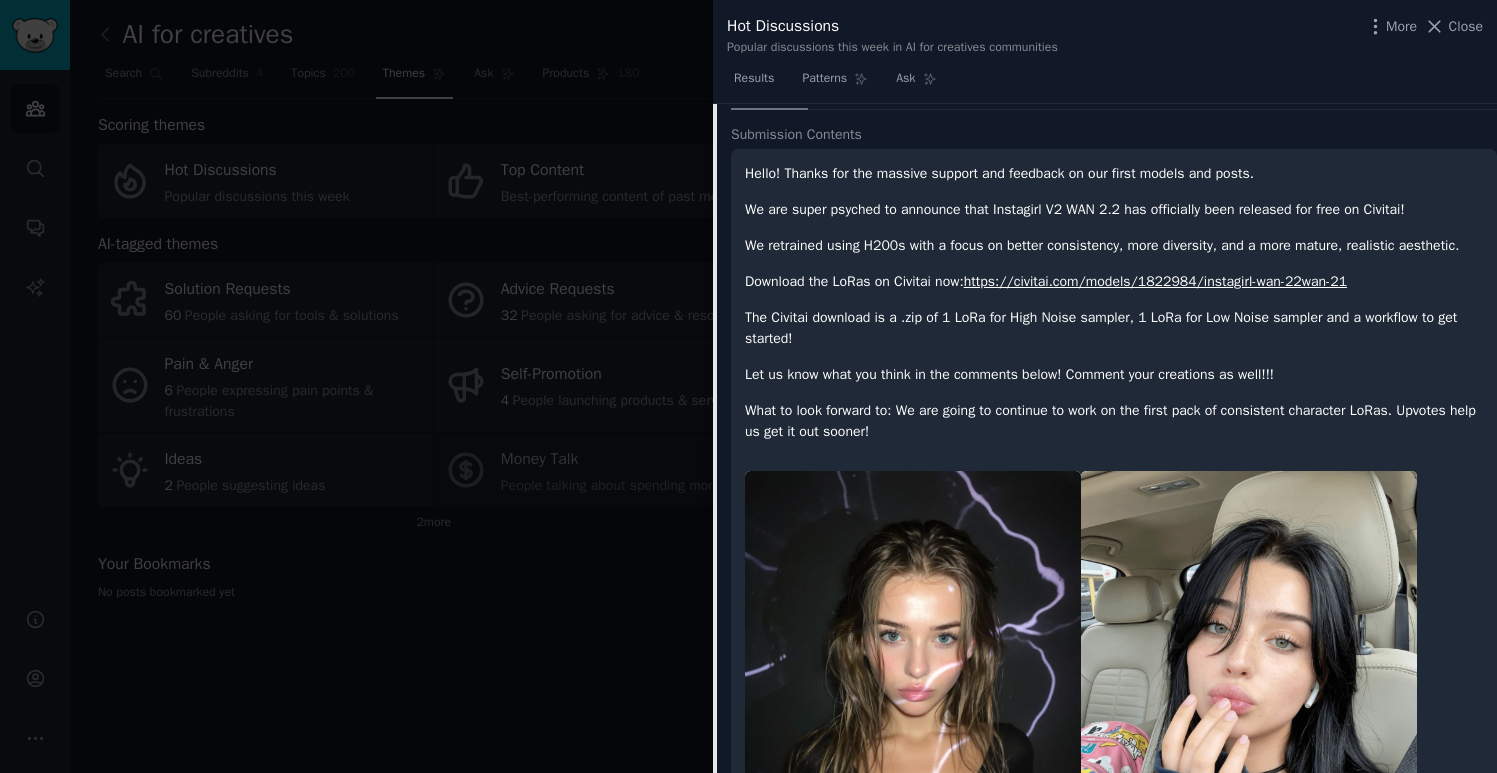 scroll, scrollTop: 205, scrollLeft: 0, axis: vertical 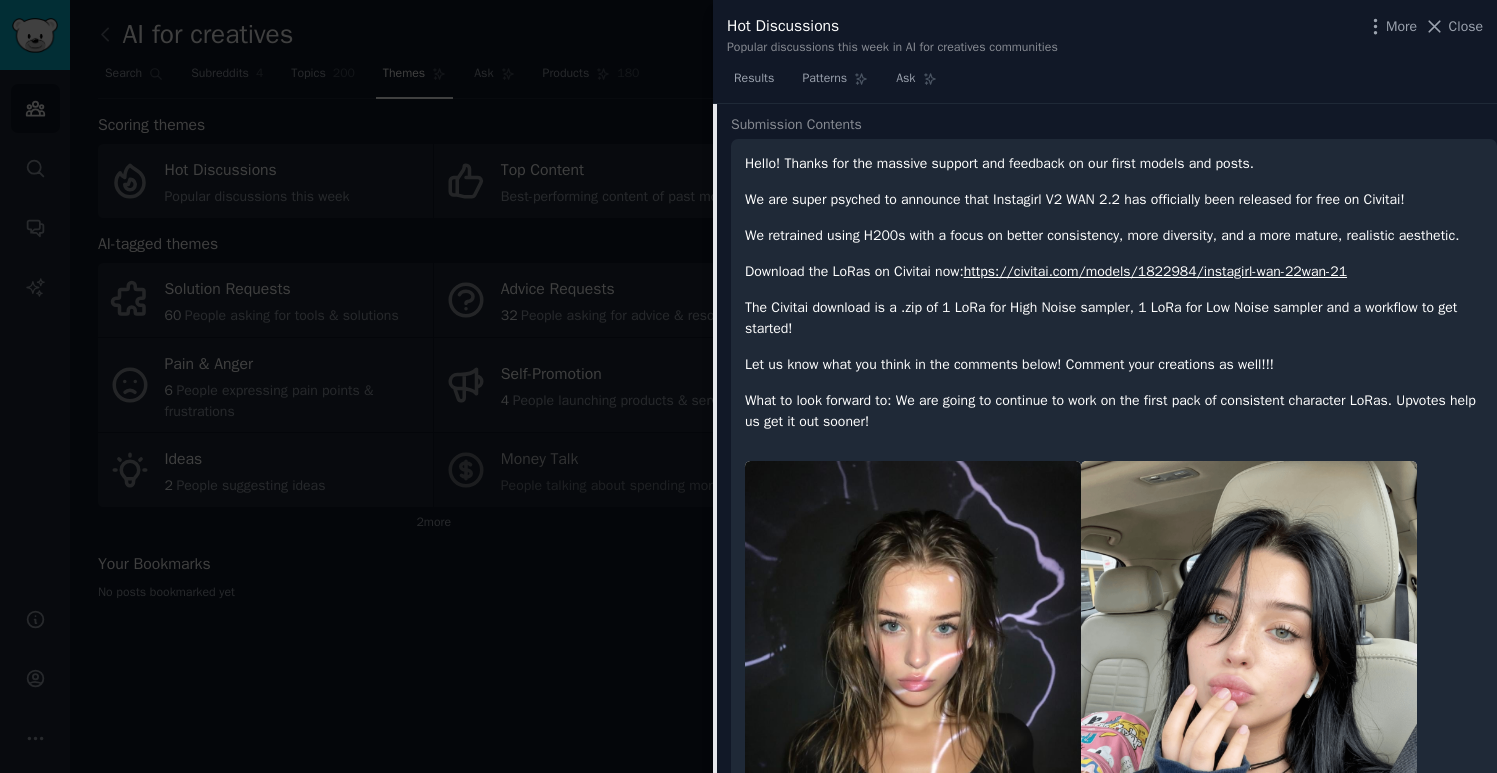click on "https://civitai.com/models/1822984/instagirl-wan-22wan-21" at bounding box center (1155, 271) 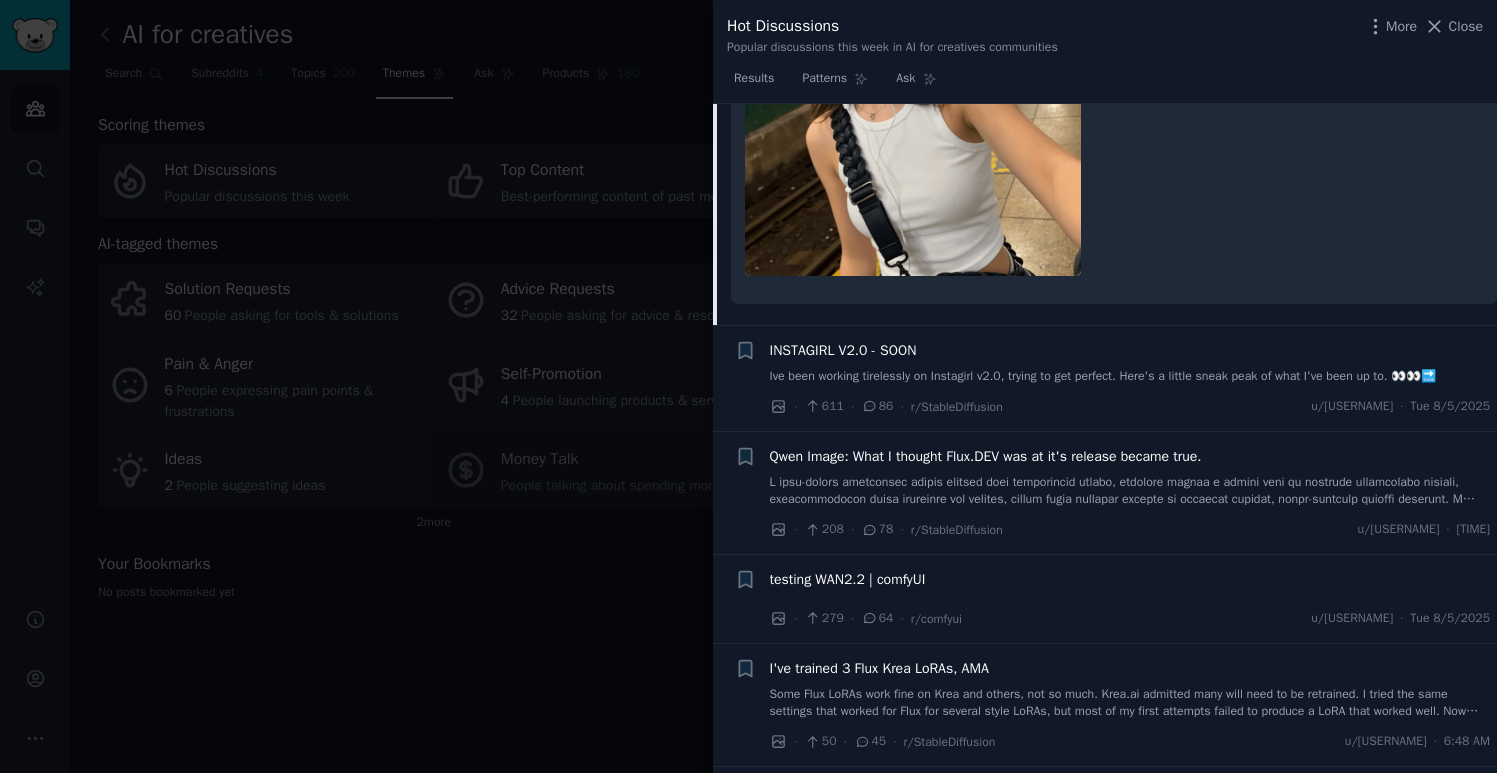 scroll, scrollTop: 1291, scrollLeft: 0, axis: vertical 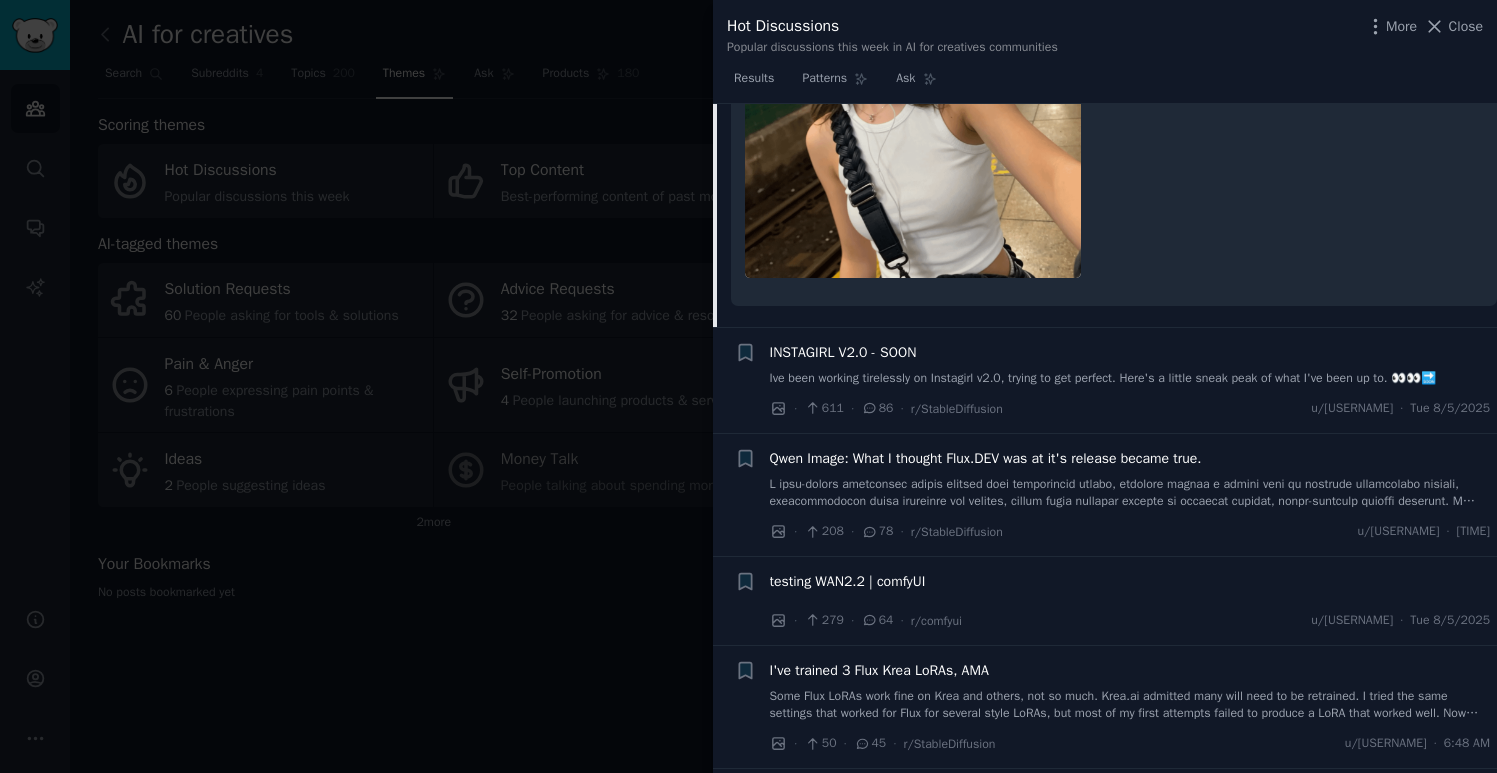 click at bounding box center [748, 386] 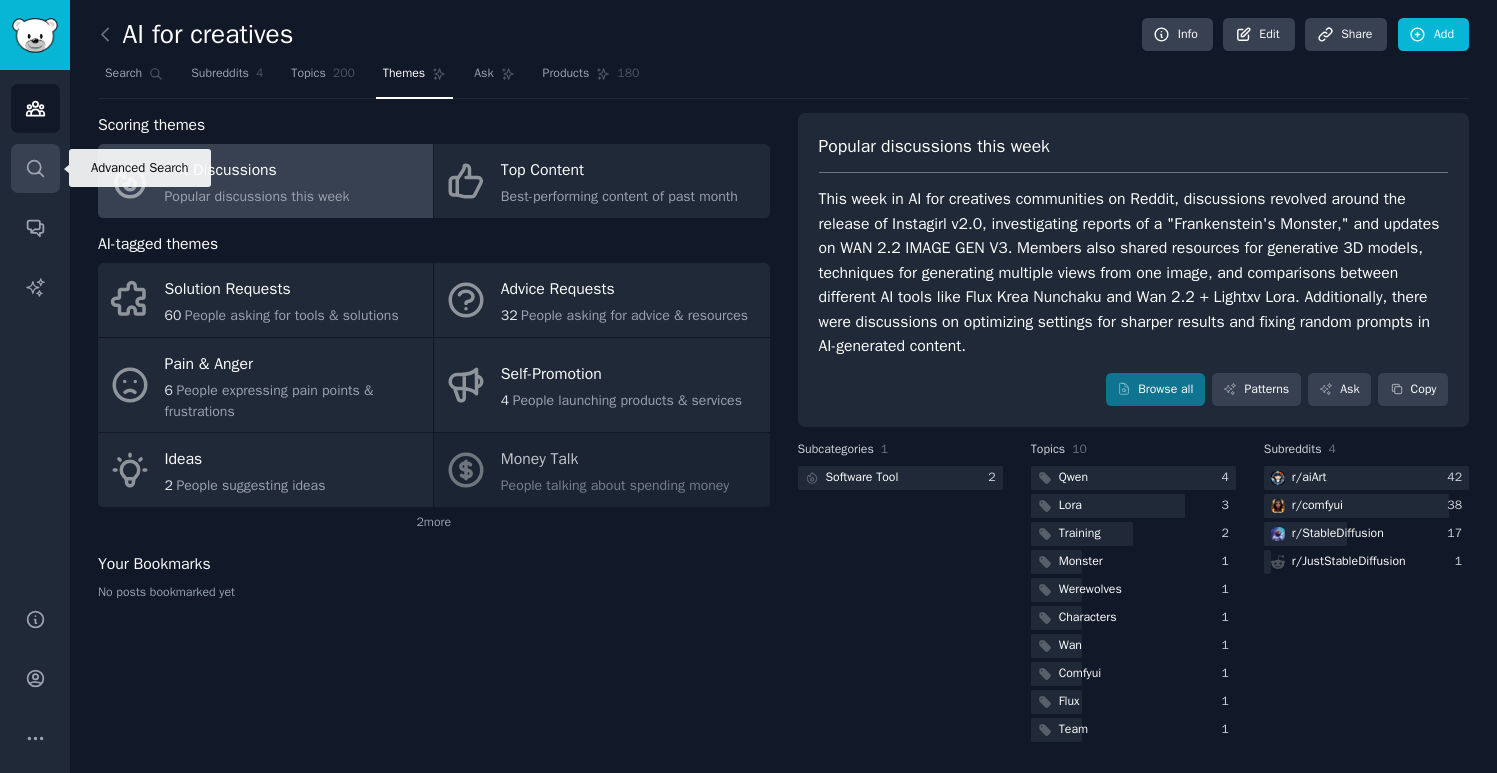 click 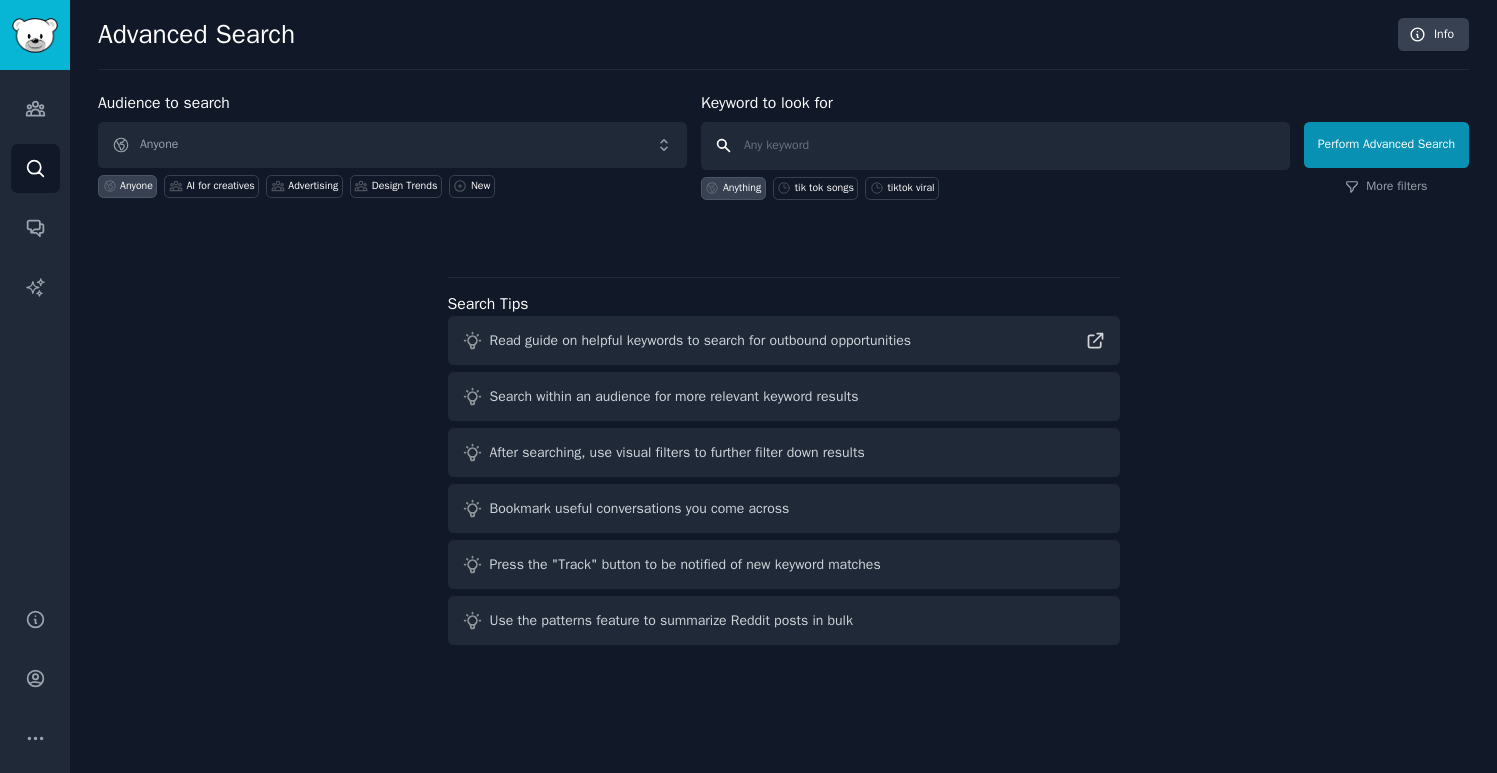 click at bounding box center (995, 146) 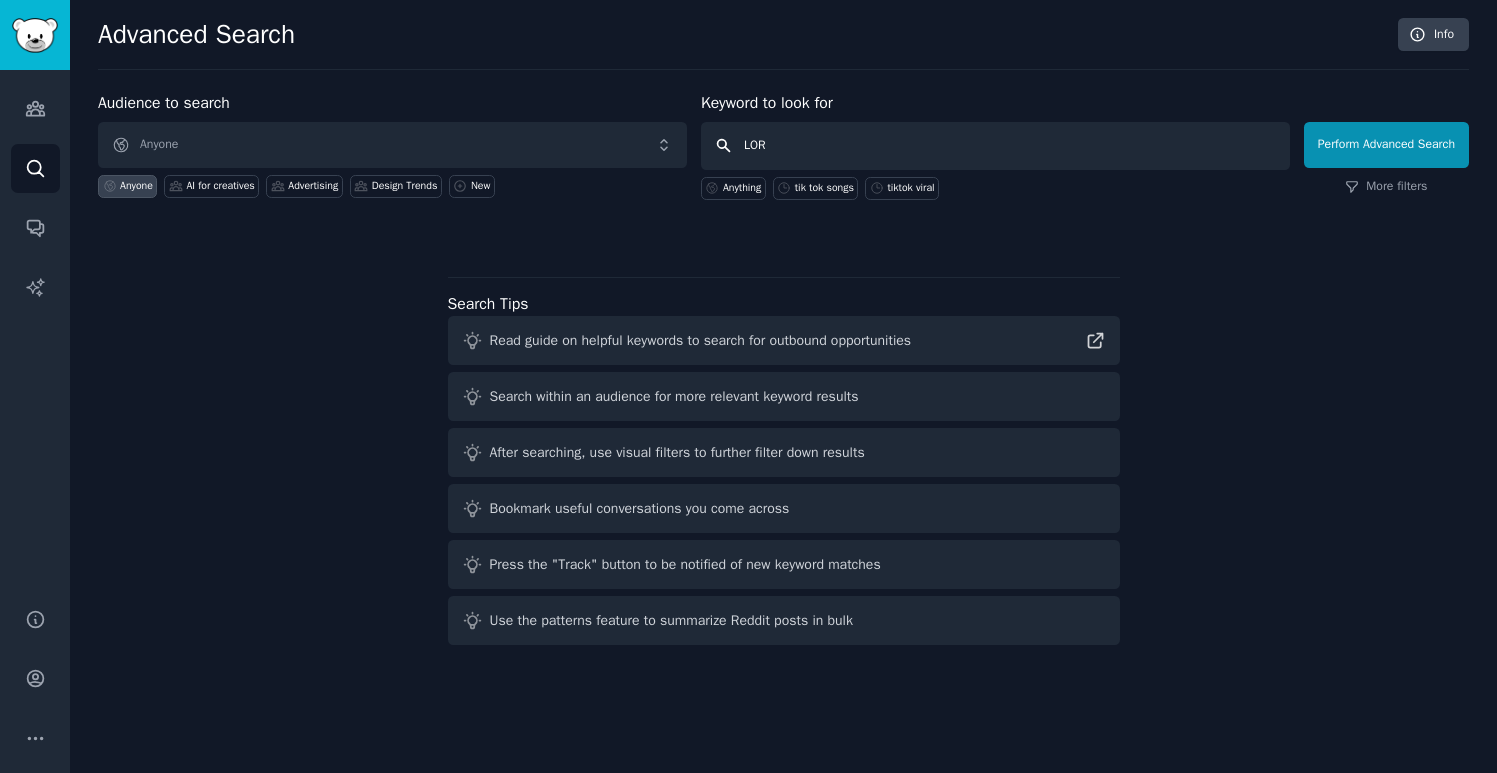 type on "LORA" 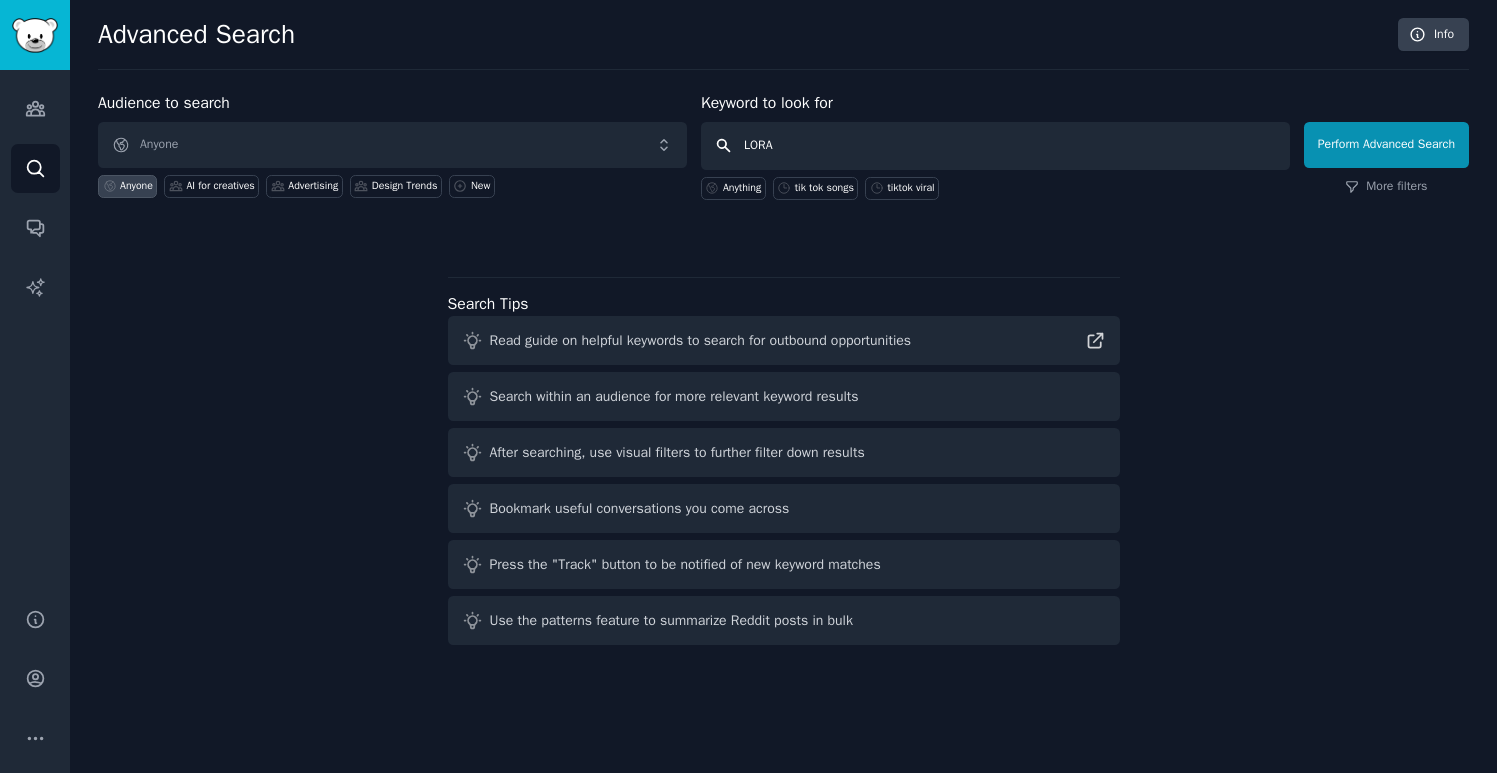 click on "Perform Advanced Search" at bounding box center [1386, 145] 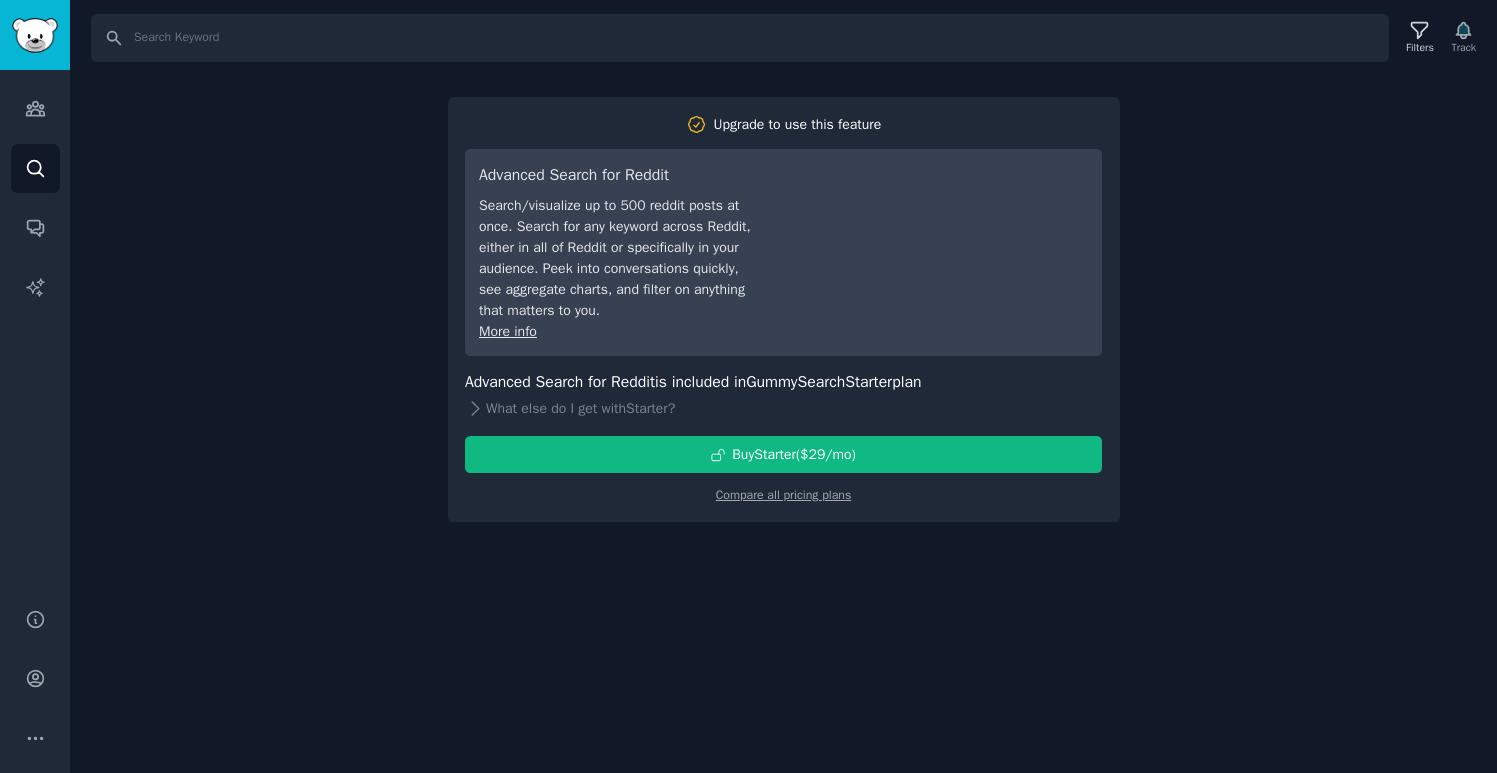 click on "Search Filters Track Upgrade to use this feature Advanced Search for Reddit Search/visualize up to 500 reddit posts at once. Search for any keyword across Reddit, either in all of Reddit or specifically in your audience. Peek into conversations quickly, see aggregate charts, and filter on anything that matters to you. More info Advanced Search for Reddit is included in GummySearch Starter plan What else do I get with Starter ? Buy Starter ($ 29 /mo ) Compare all pricing plans" at bounding box center (783, 386) 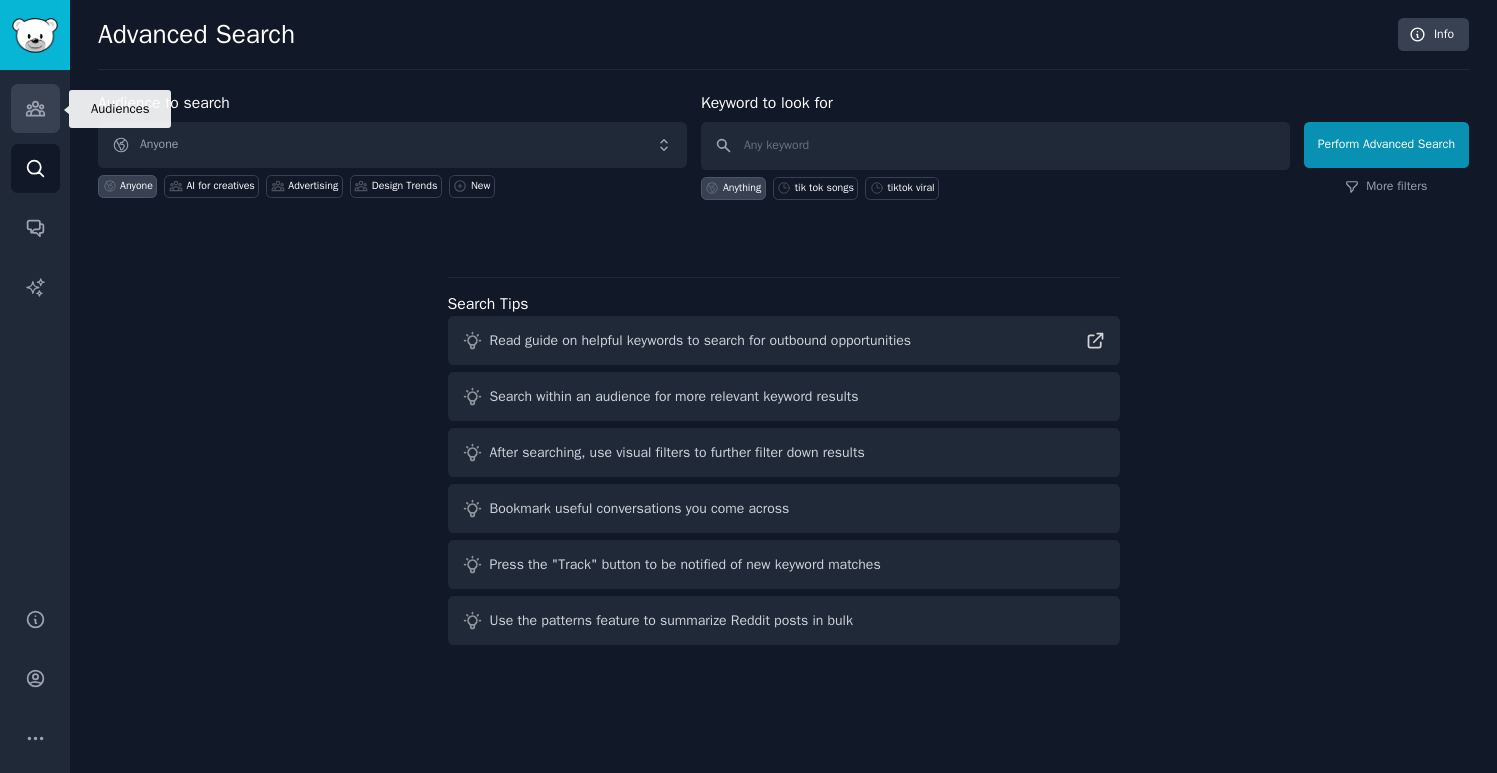 click on "Audiences" at bounding box center [35, 108] 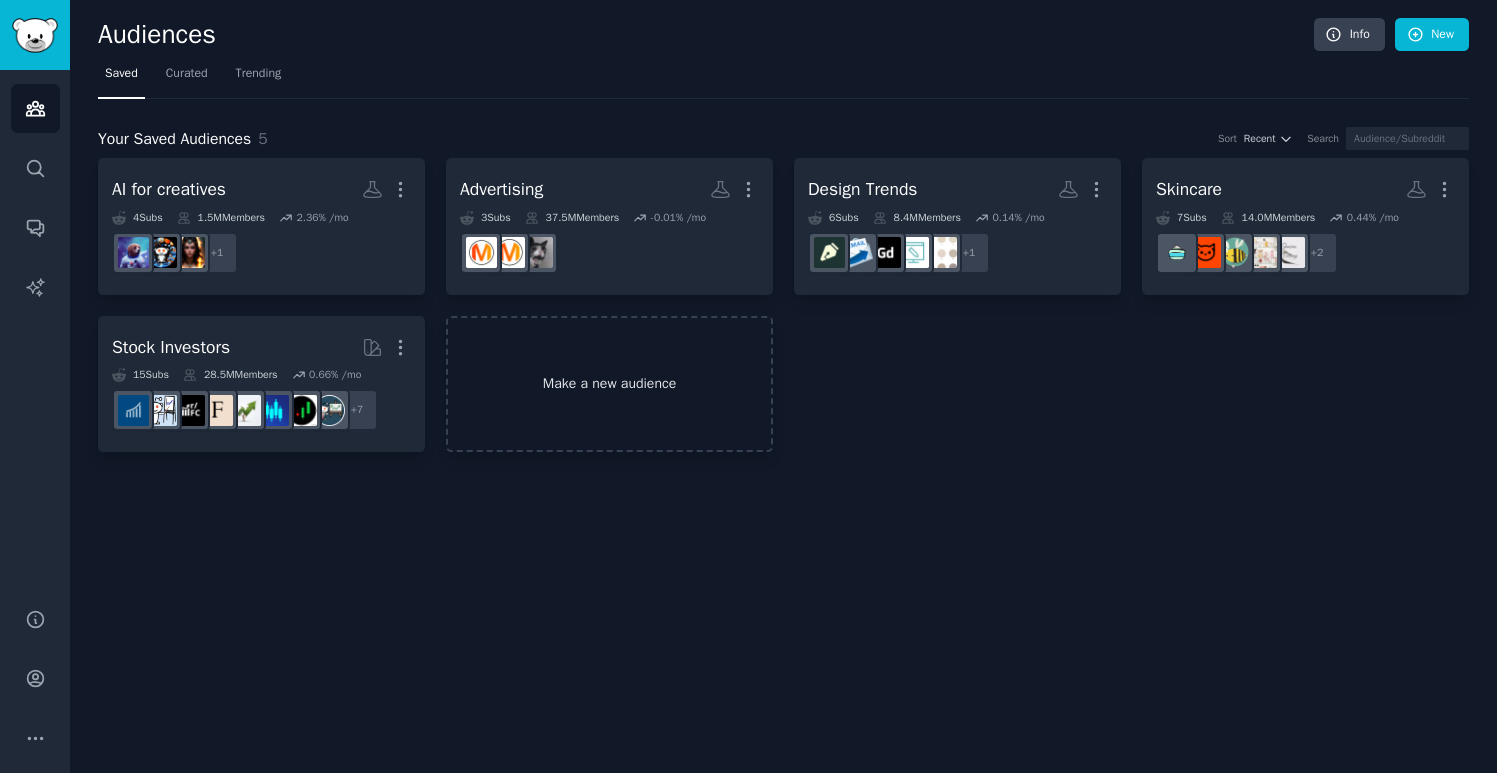 click on "Make a new audience" at bounding box center (609, 384) 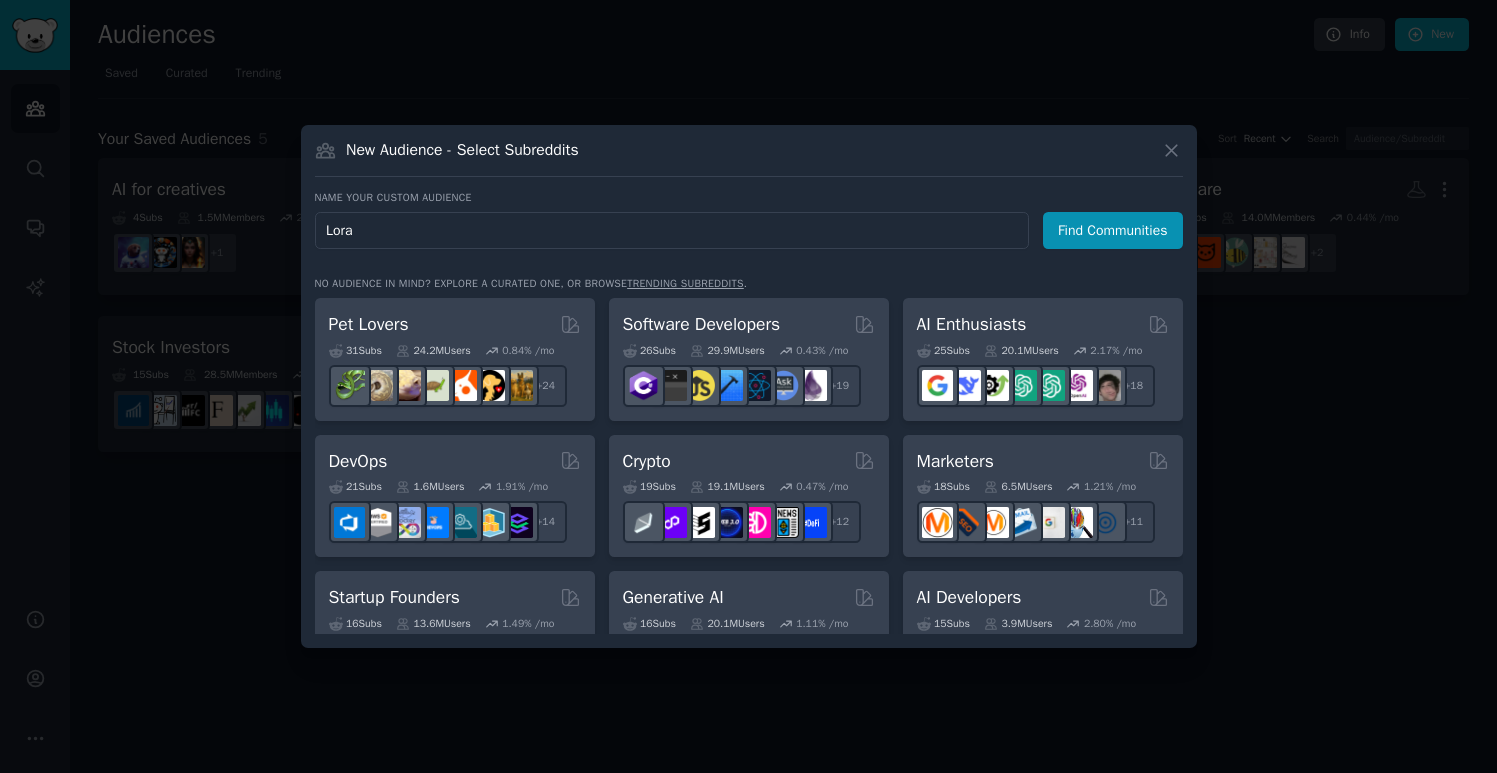 type on "Lora" 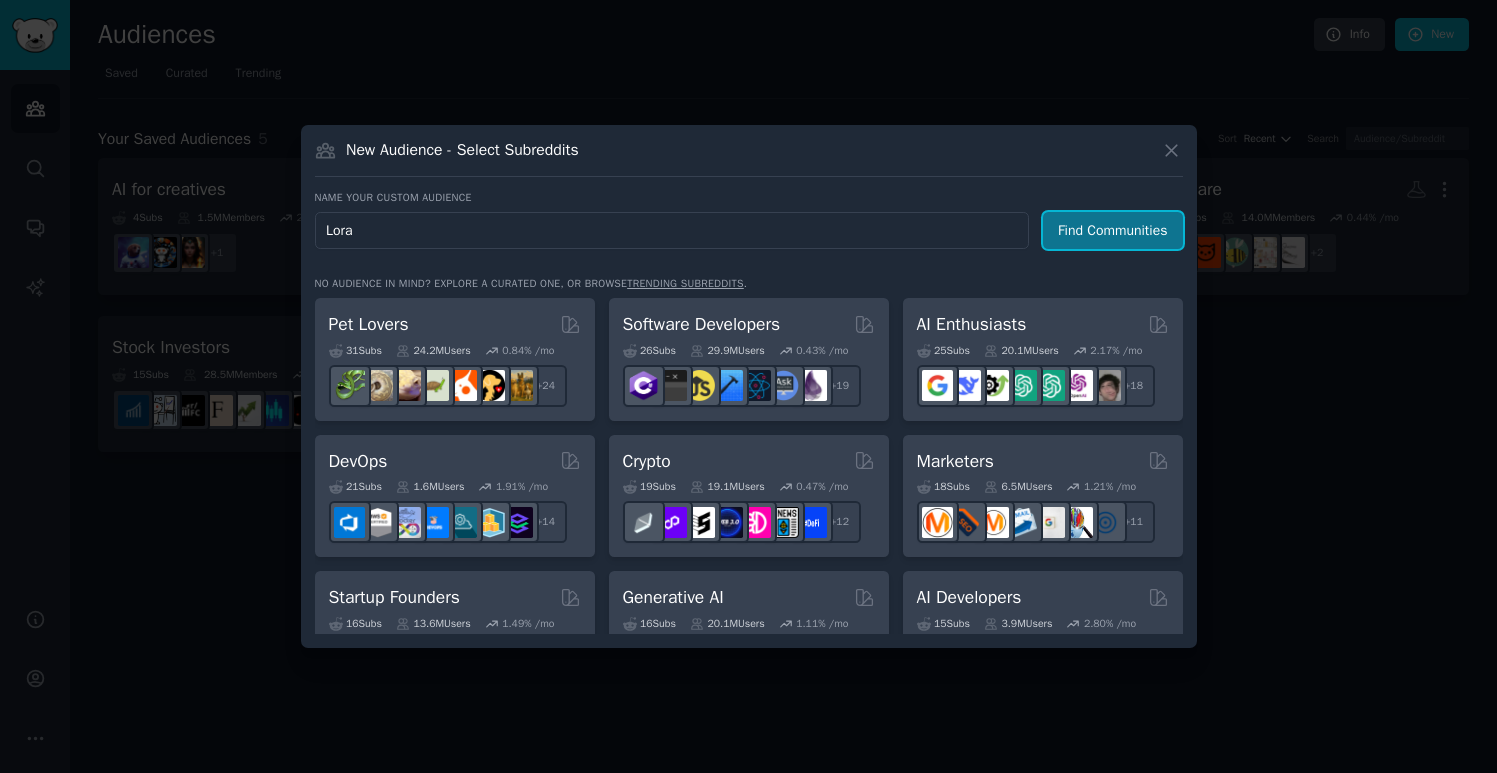 click on "Find Communities" at bounding box center [1113, 230] 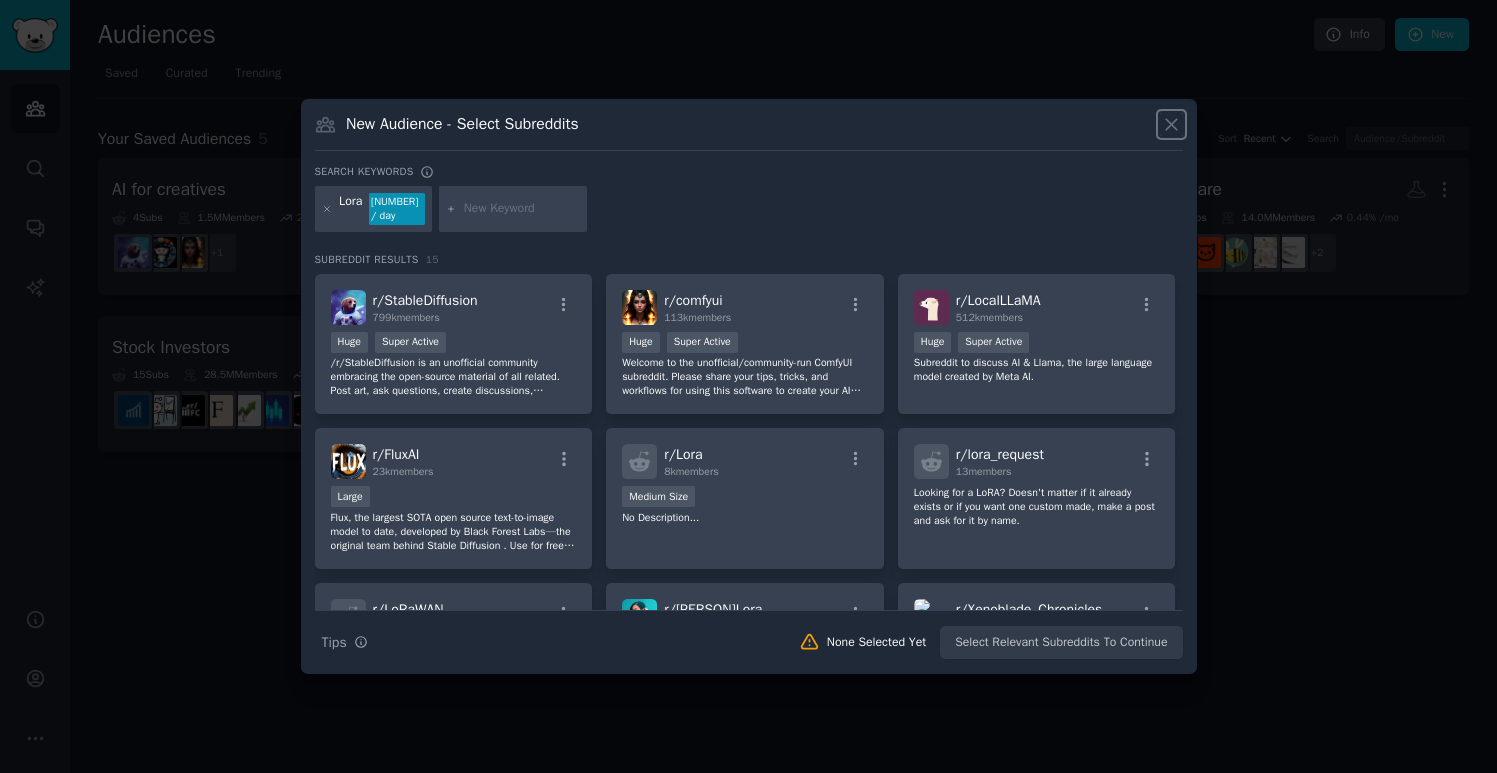 click 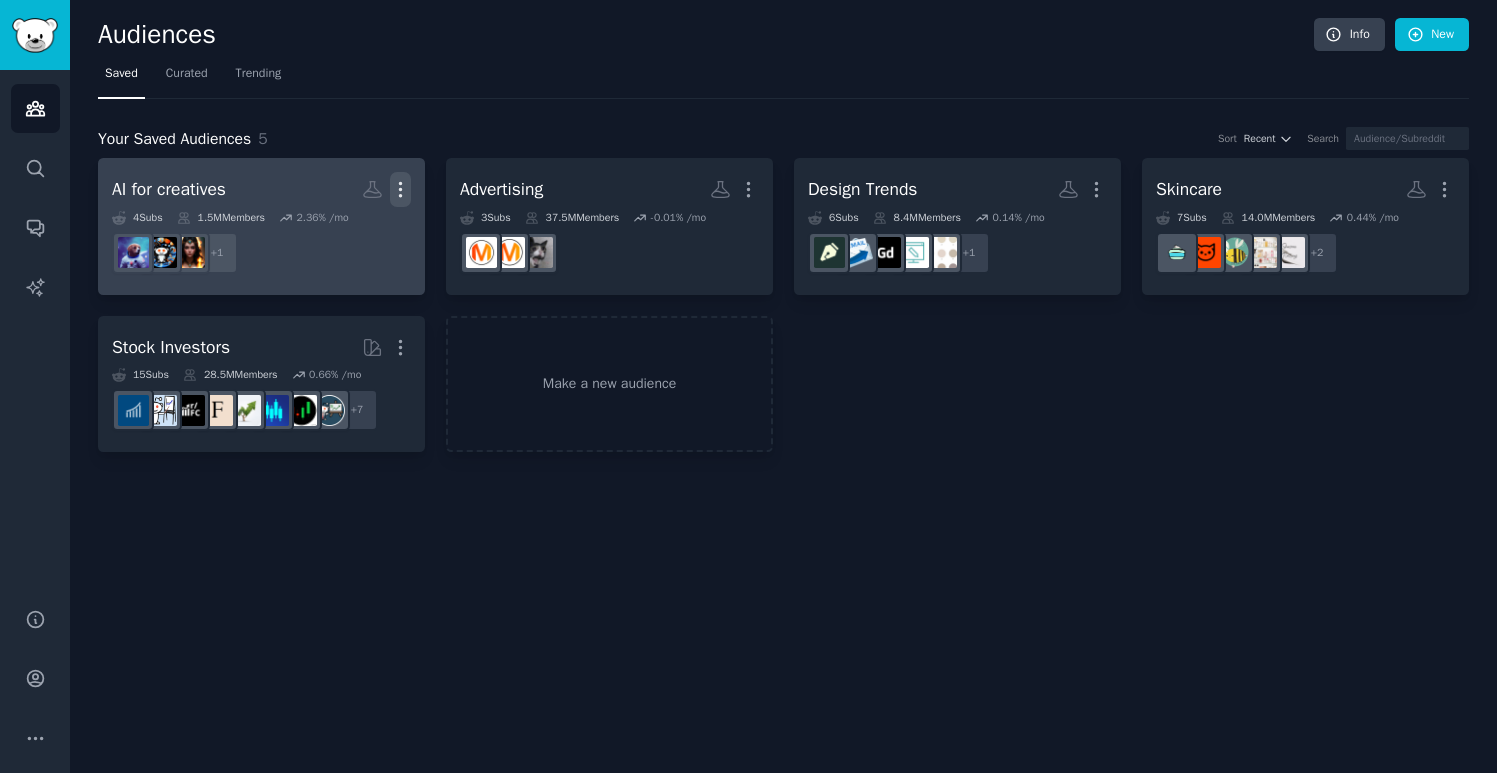 click 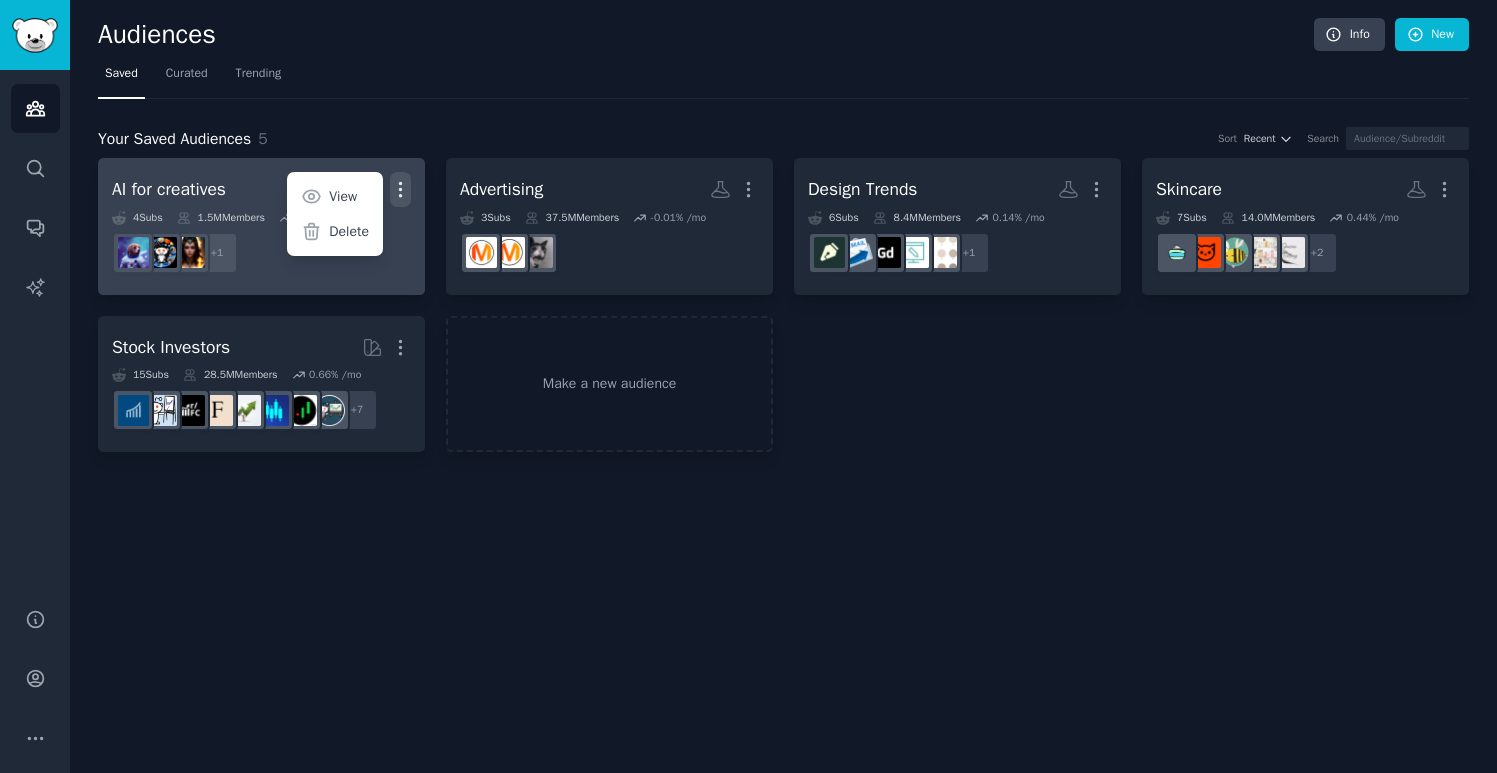 click on "AI for creatives More View Delete" at bounding box center [261, 189] 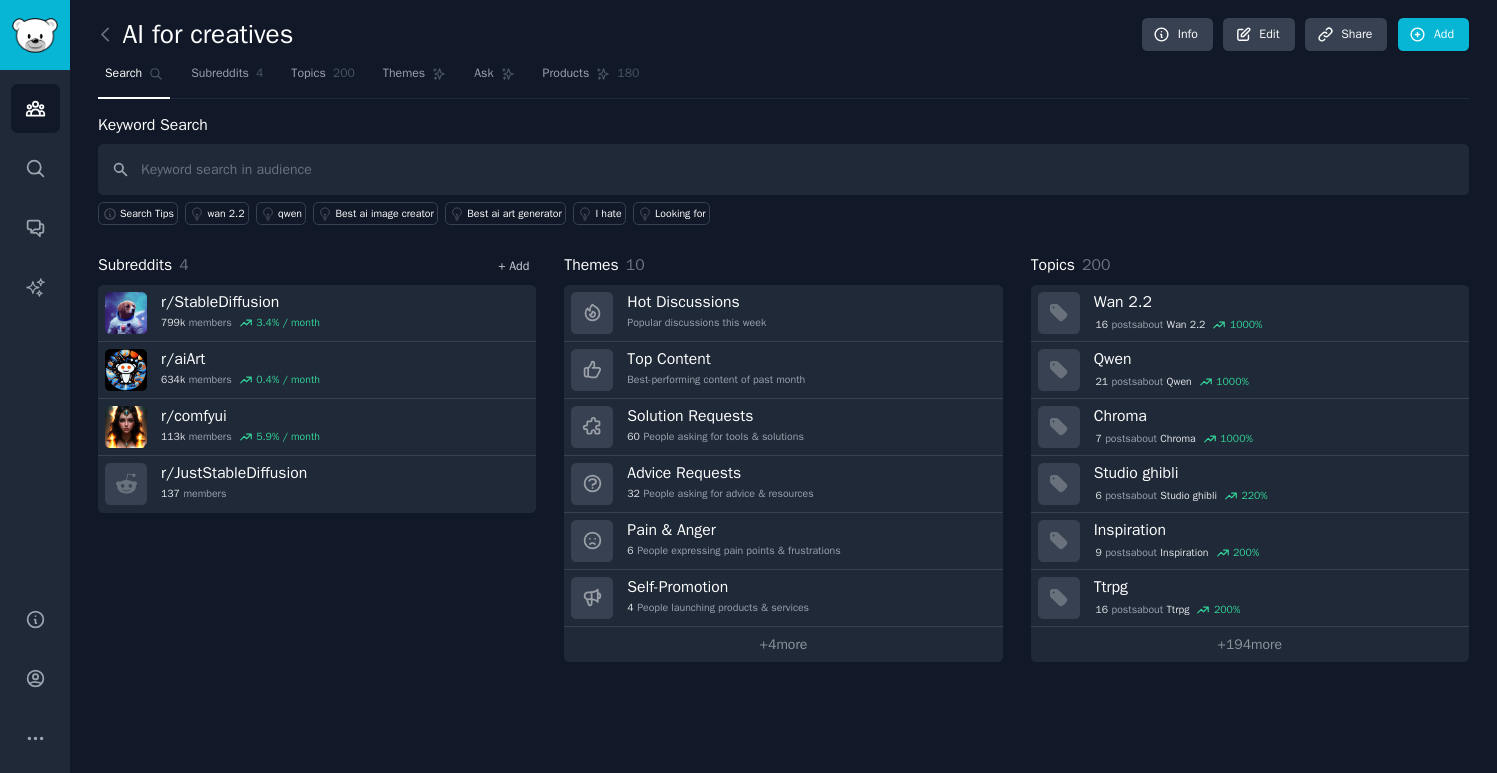 click on "+ Add" at bounding box center (513, 266) 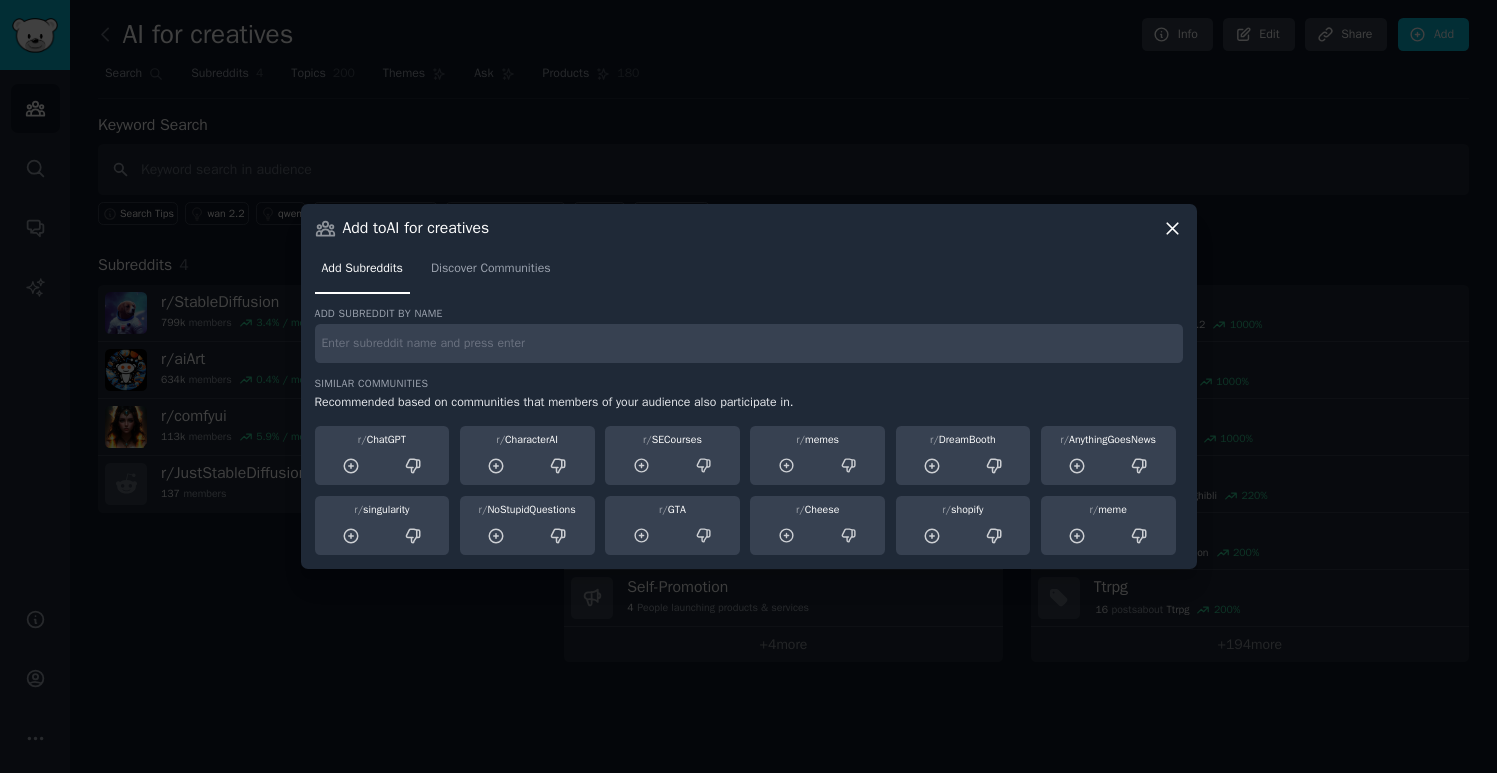 click at bounding box center [749, 343] 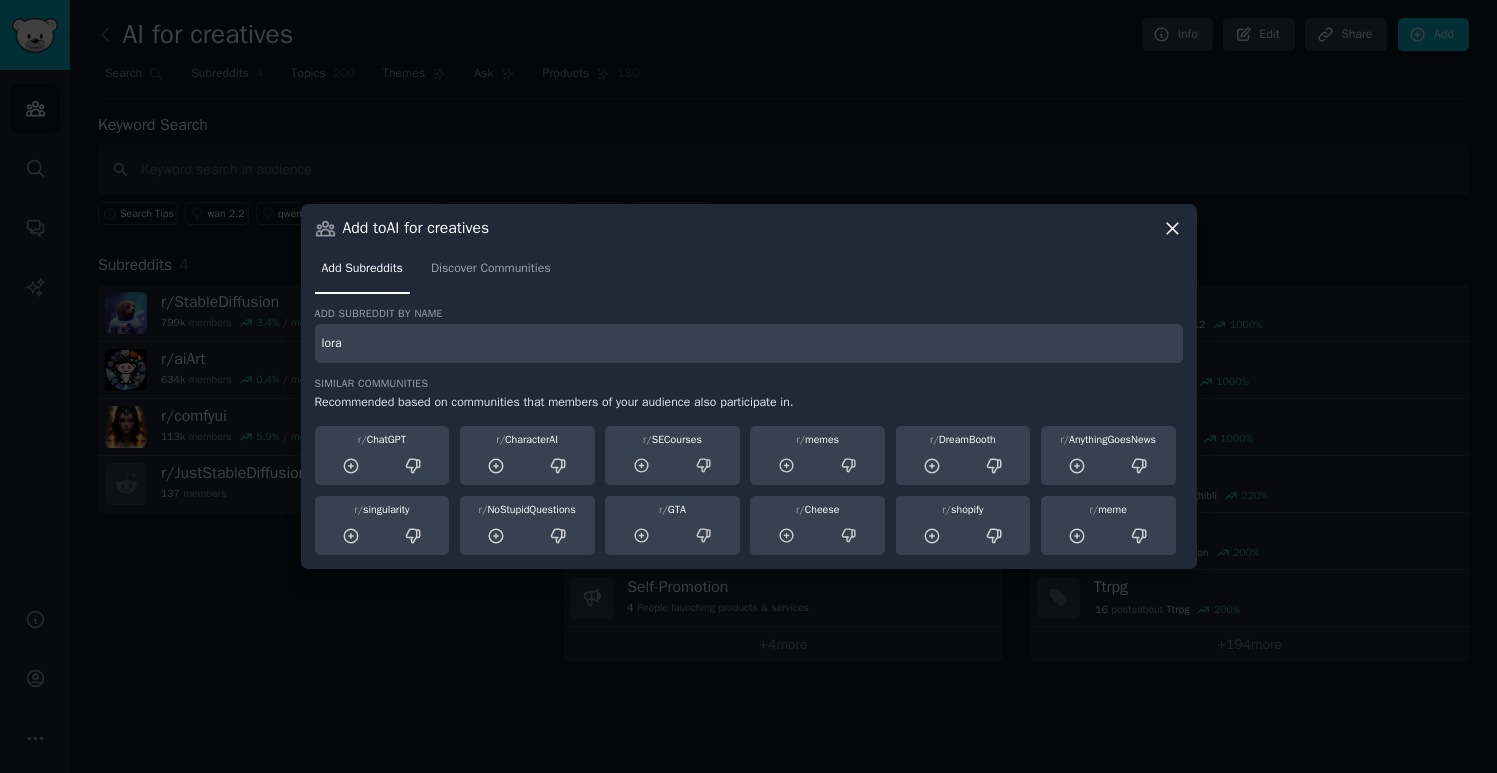 type on "lora" 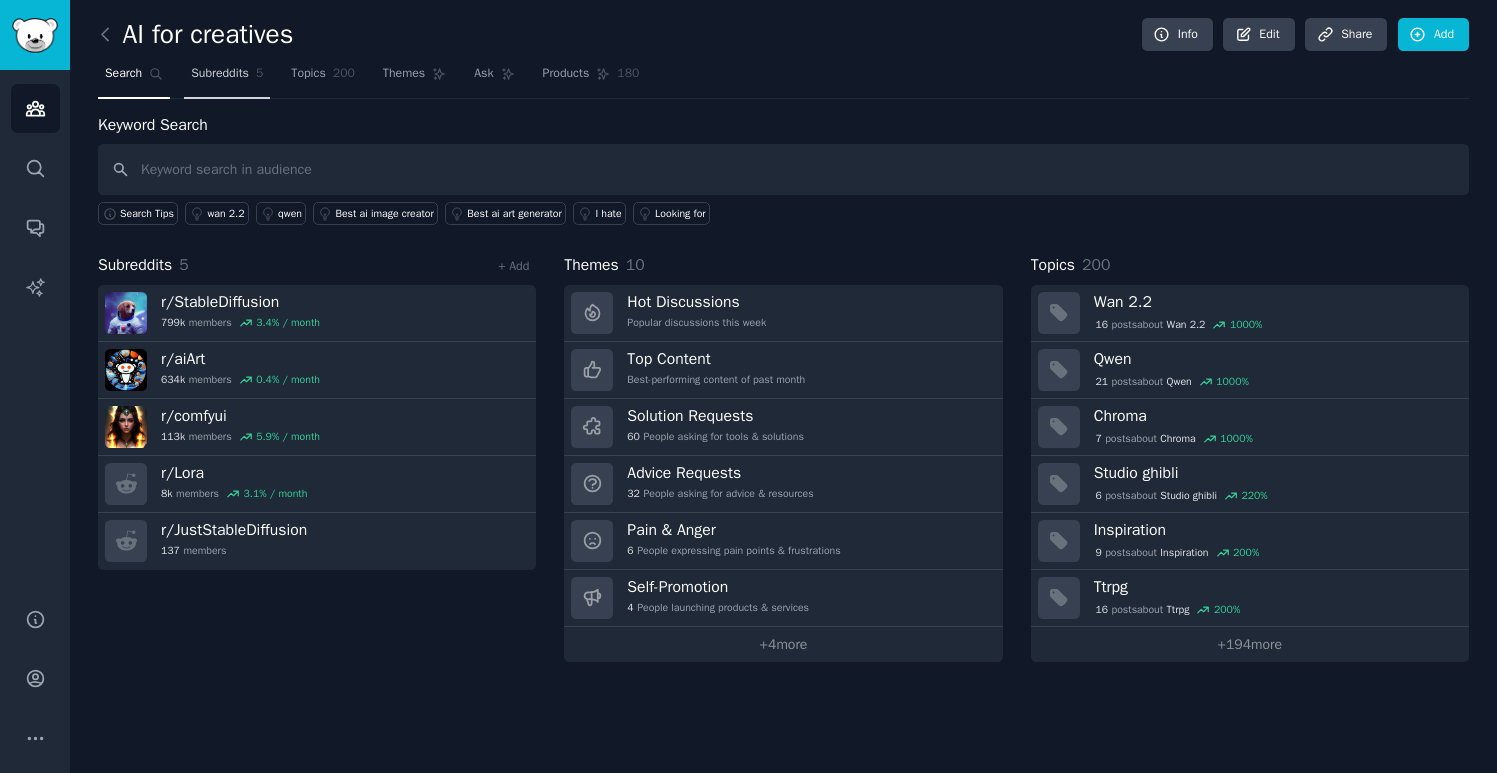 click on "Subreddits" at bounding box center [220, 74] 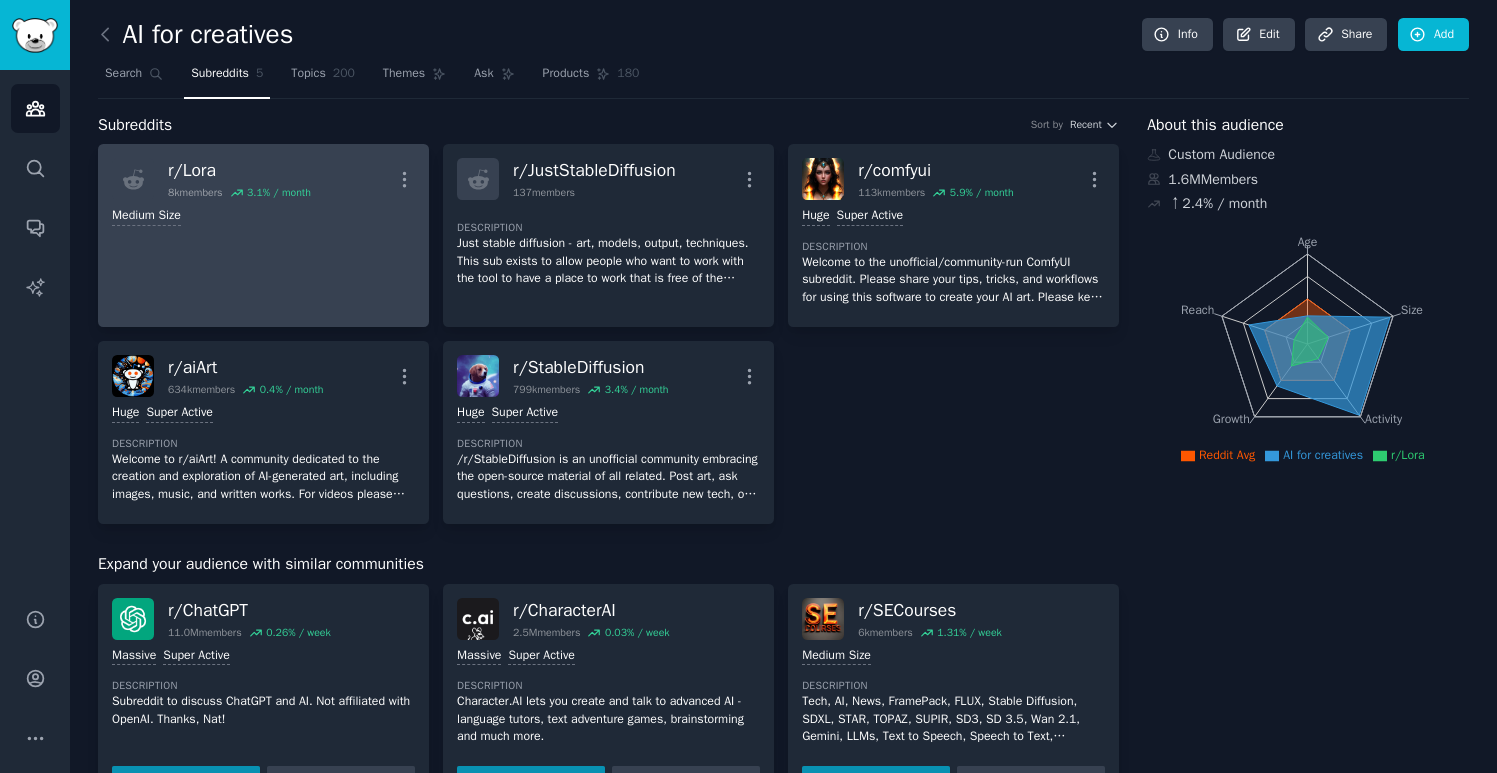 click on "Medium Size" at bounding box center [263, 216] 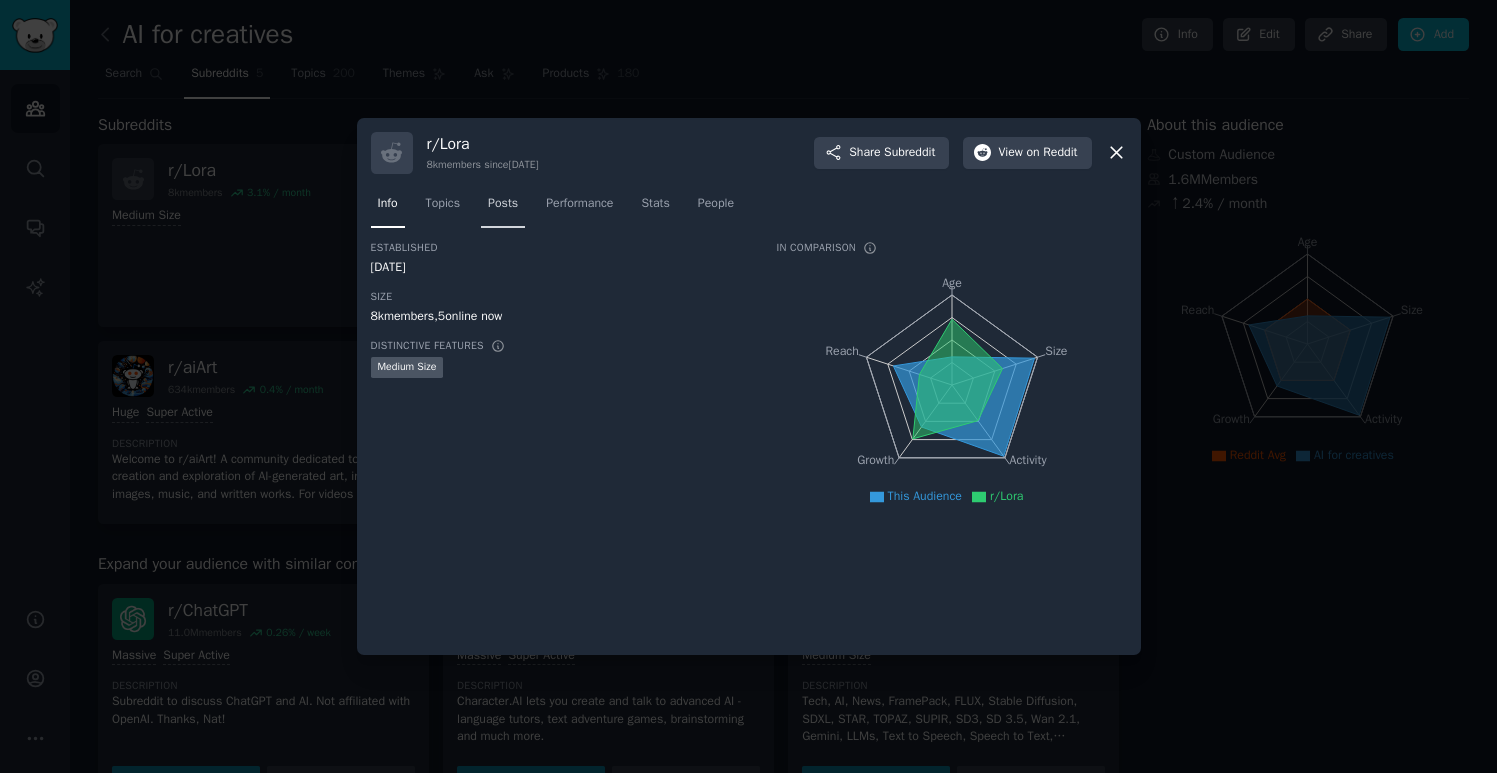 click on "Posts" at bounding box center (503, 204) 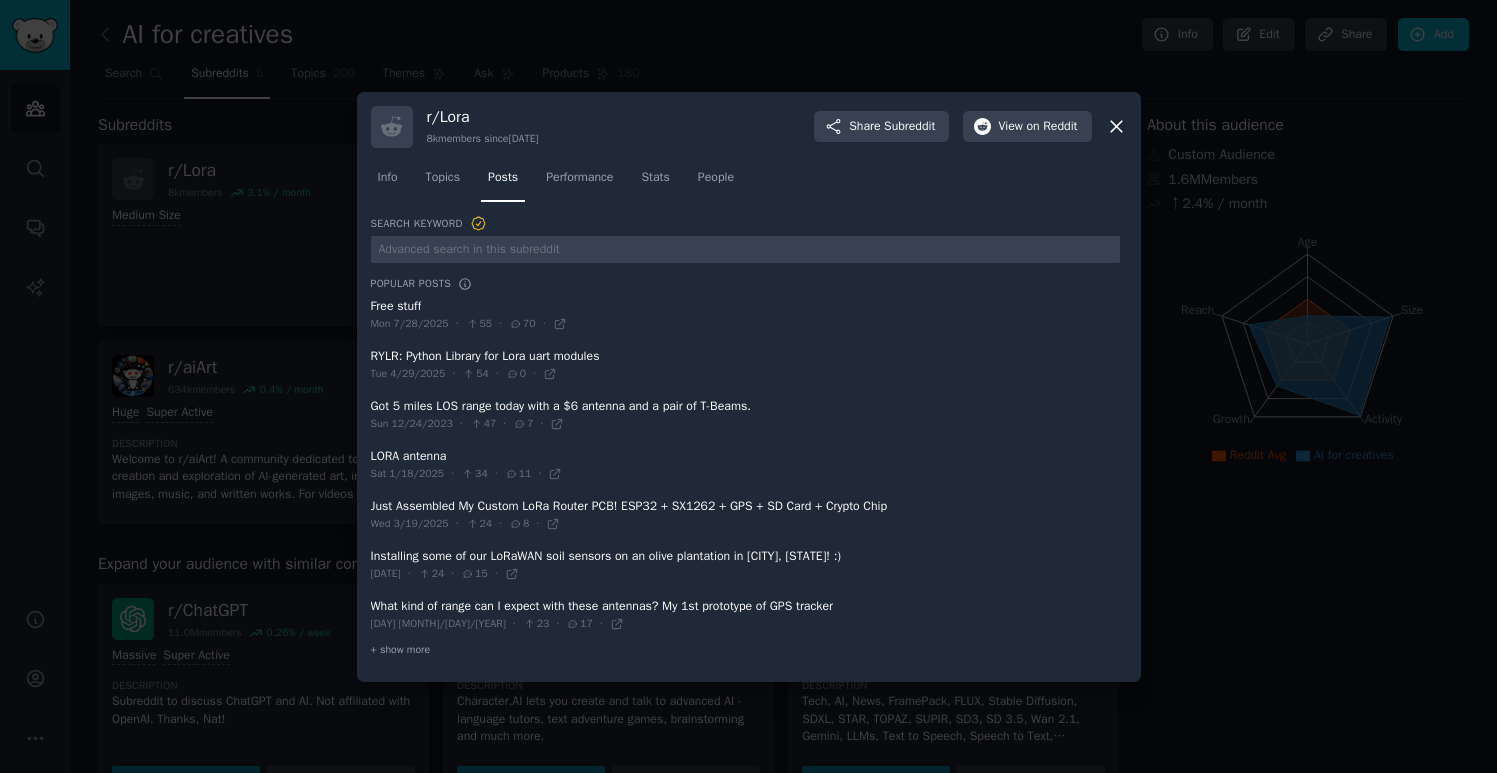 click on "r/ Lora 8k  members since  04/08/2013 Share  Subreddit View  on Reddit" at bounding box center (749, 127) 